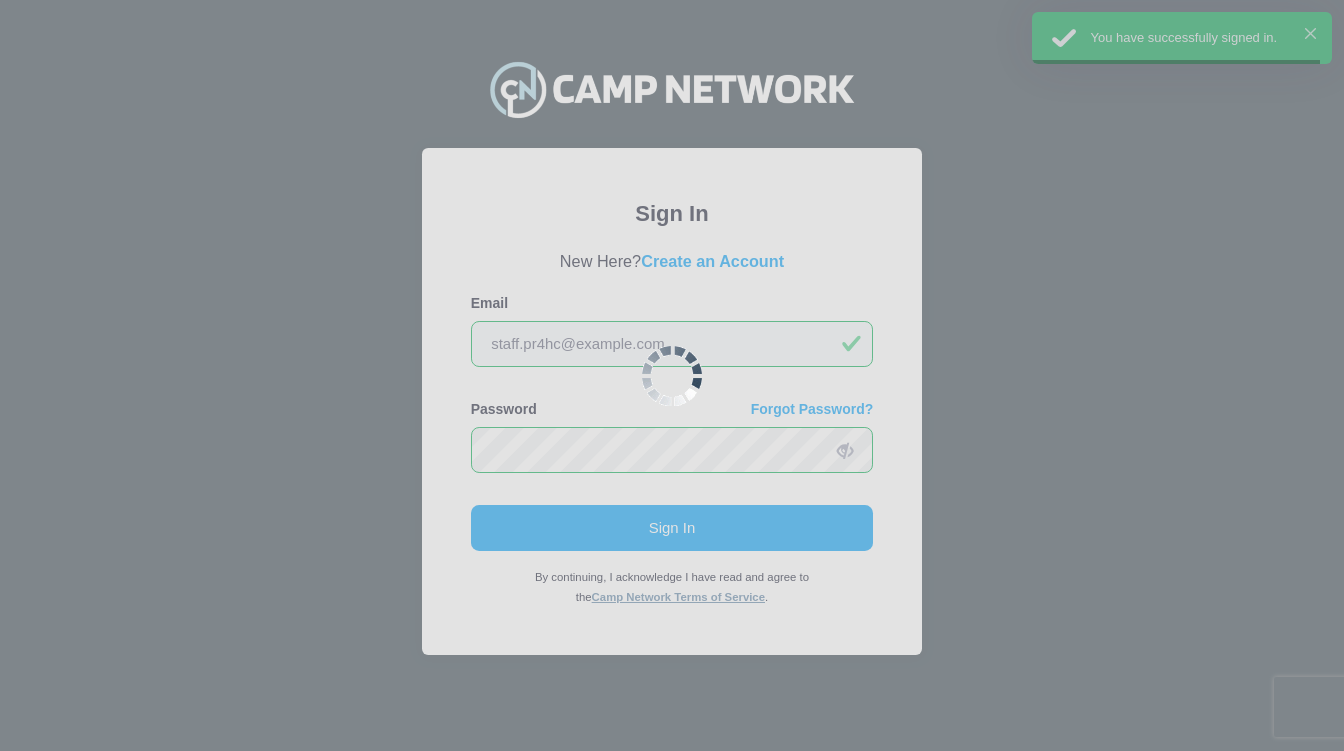 scroll, scrollTop: 0, scrollLeft: 0, axis: both 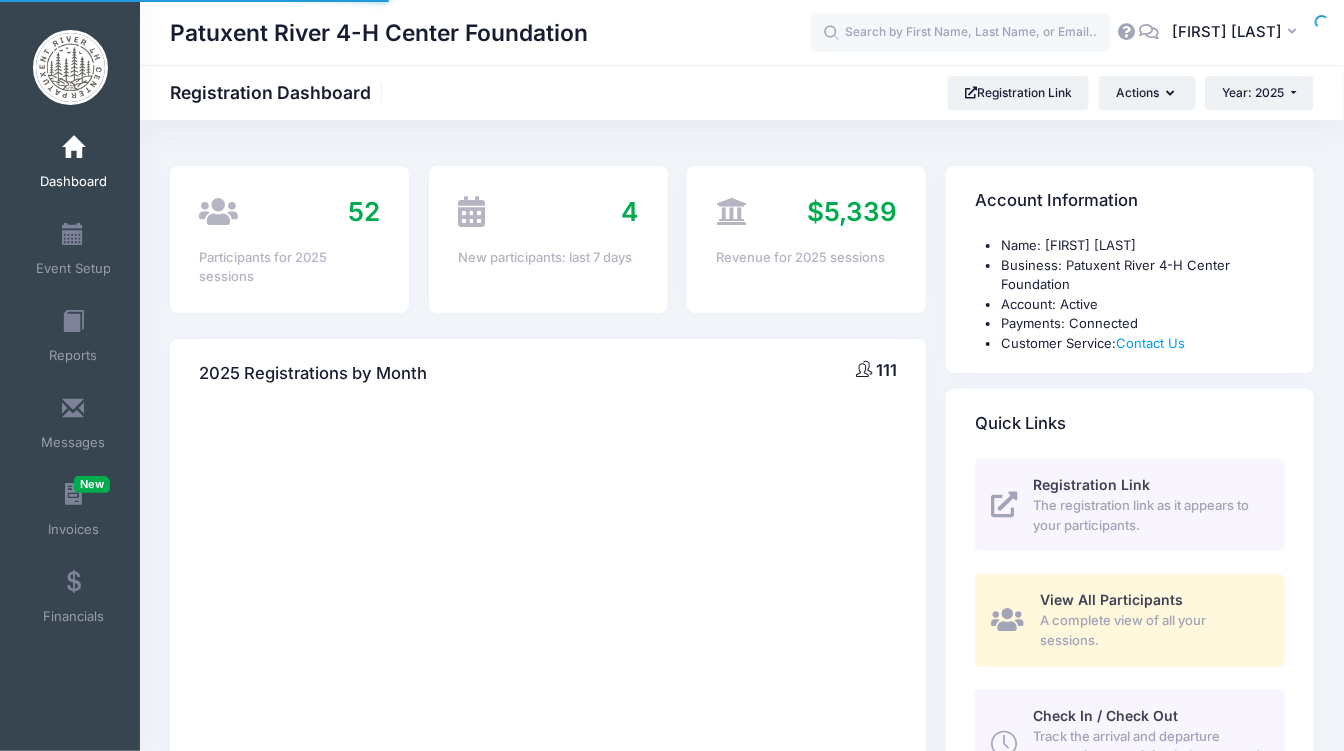 select 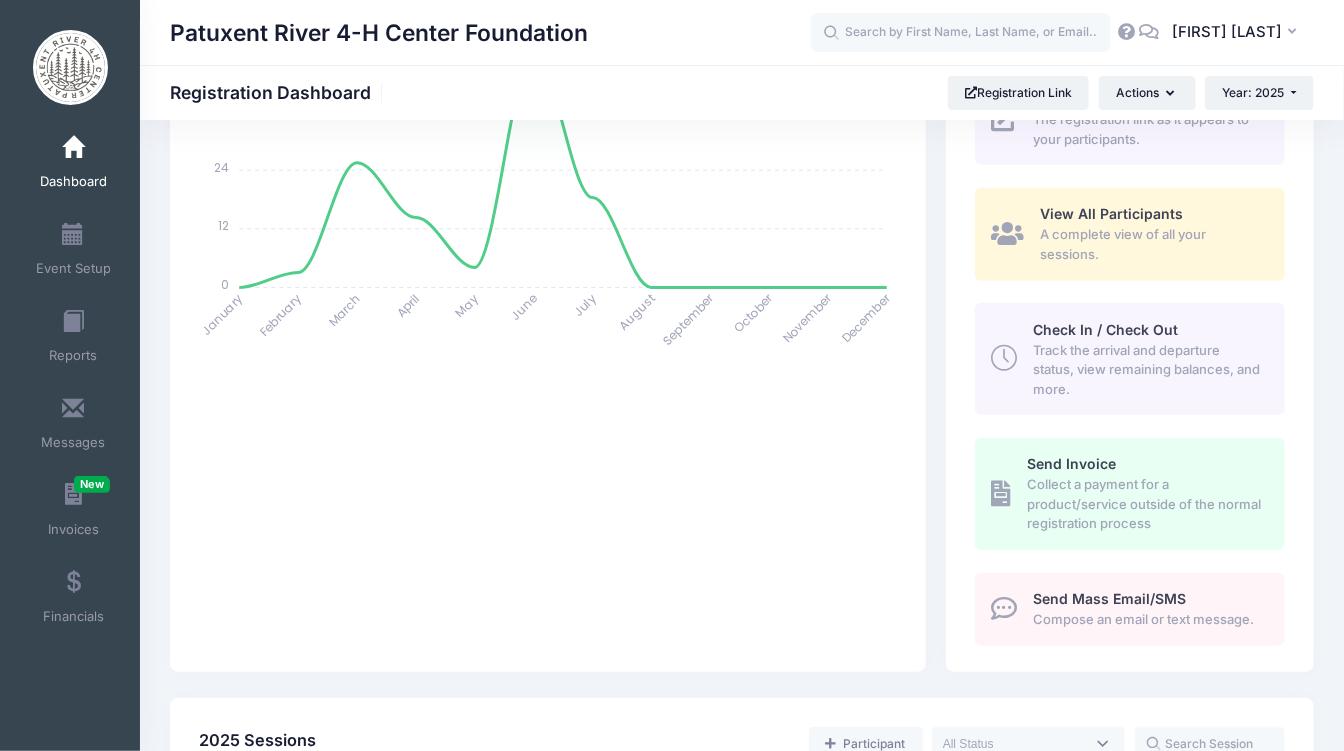 scroll, scrollTop: 370, scrollLeft: 0, axis: vertical 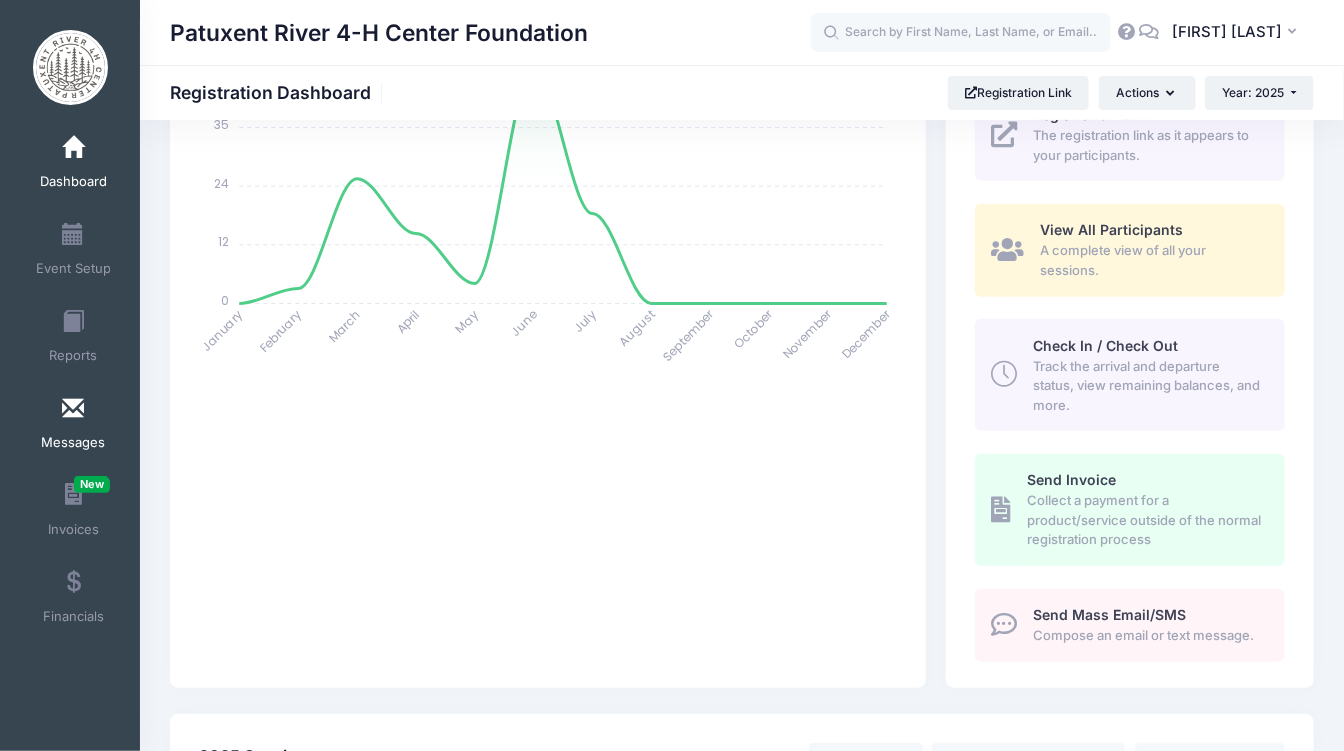 click at bounding box center (73, 409) 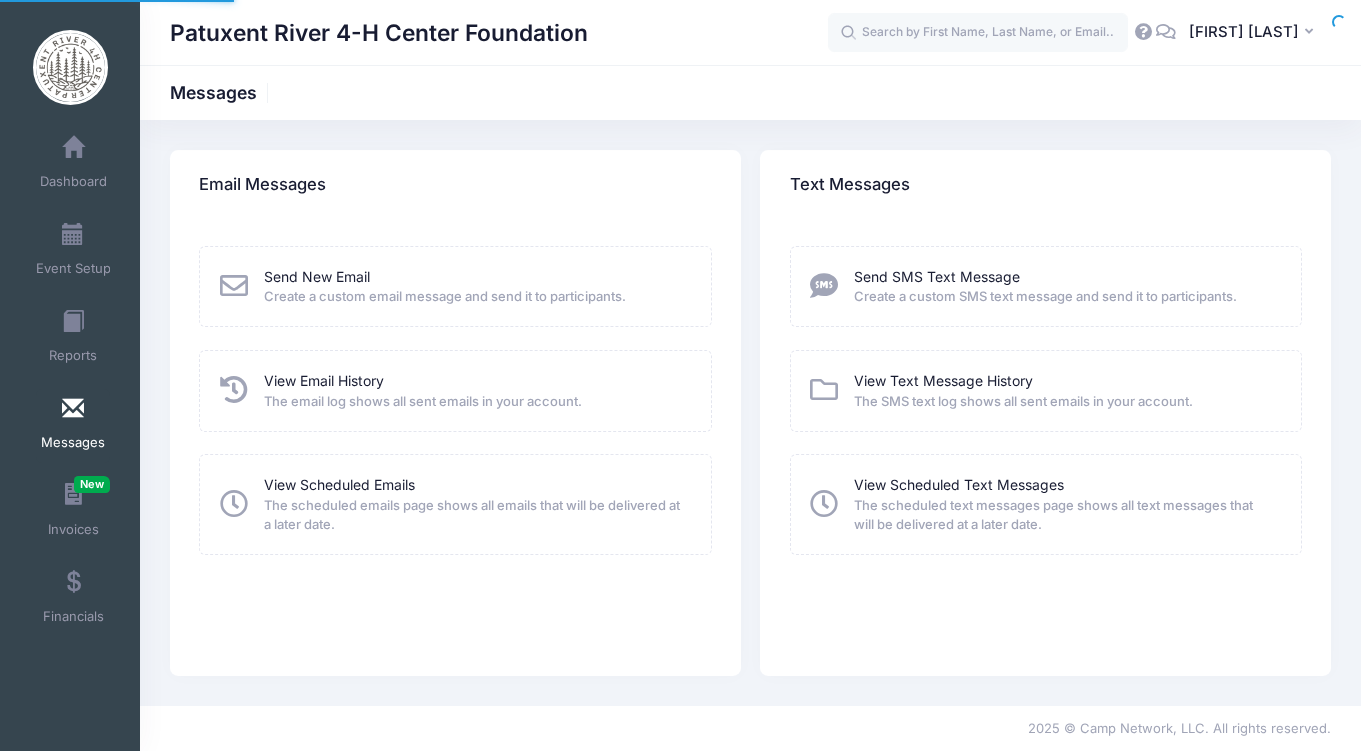 scroll, scrollTop: 0, scrollLeft: 0, axis: both 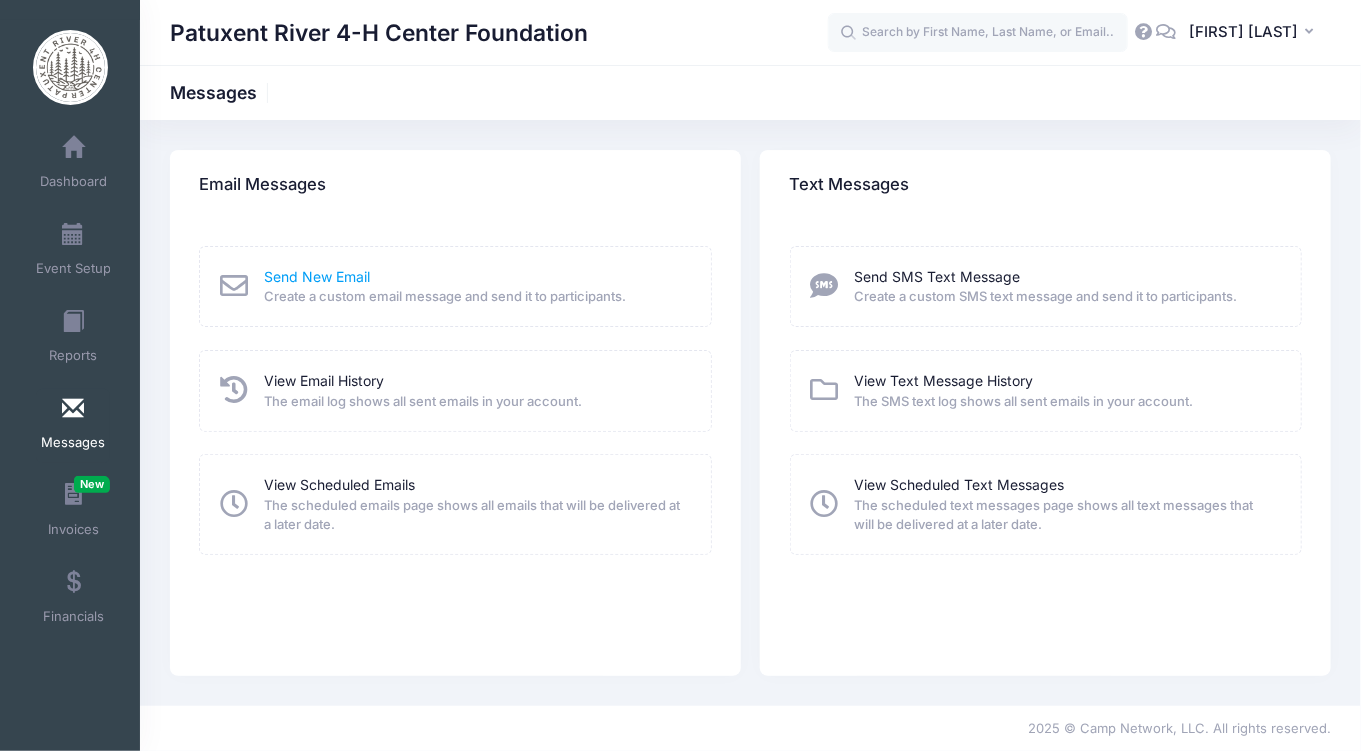 click on "Send New Email" at bounding box center [317, 276] 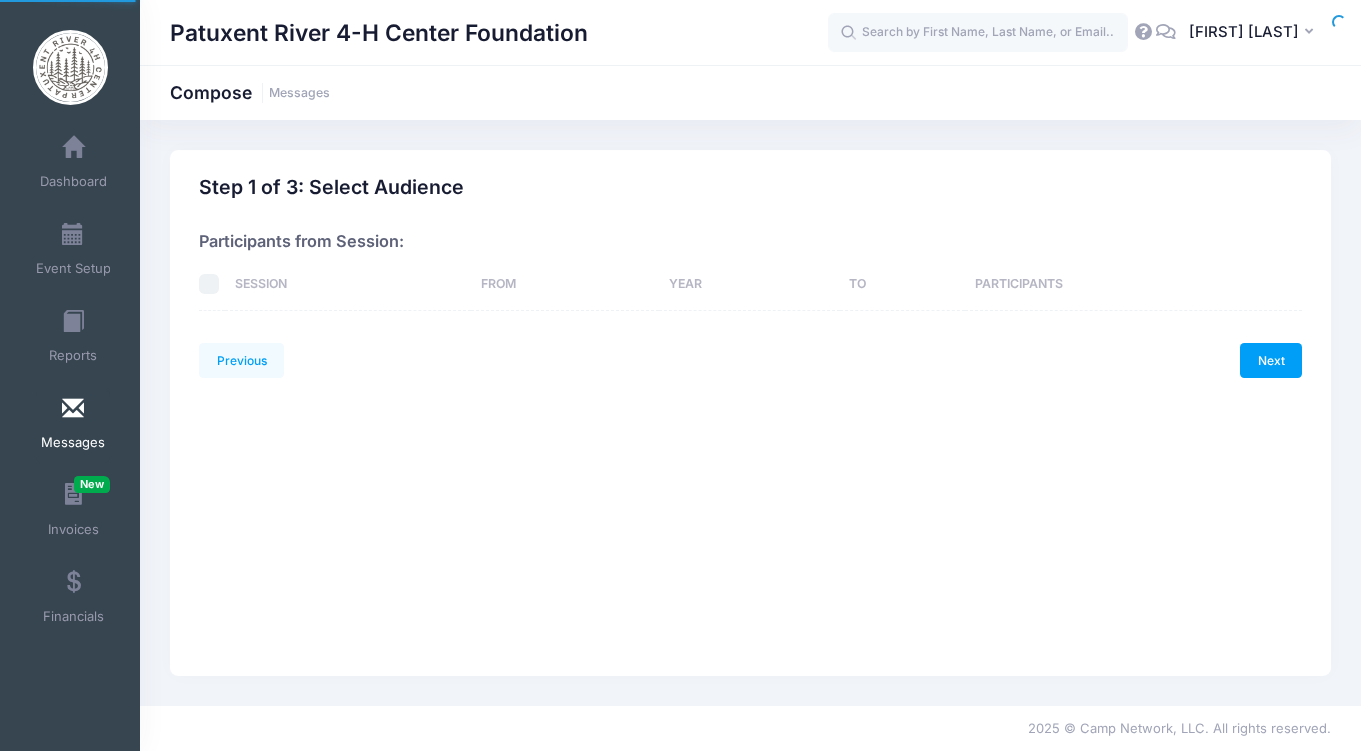 scroll, scrollTop: 0, scrollLeft: 0, axis: both 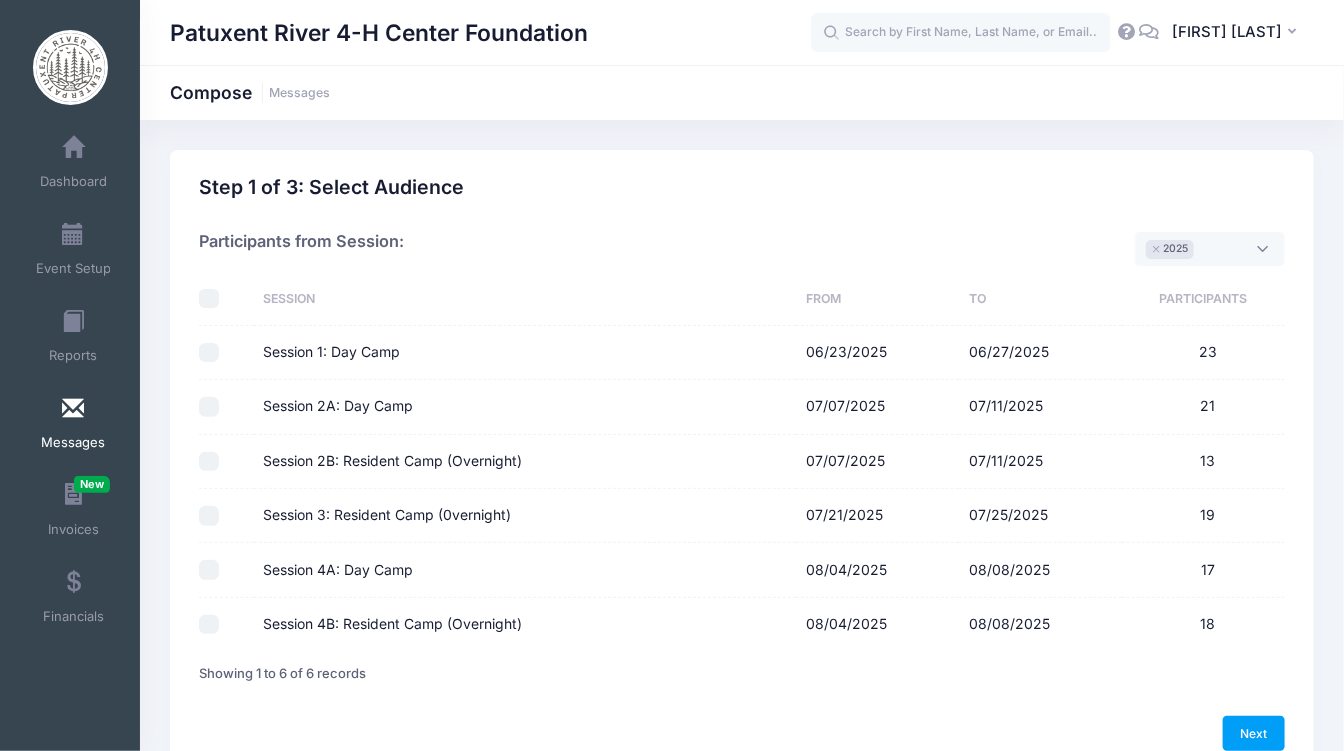 click on "Session 4A: Day Camp" at bounding box center [209, 570] 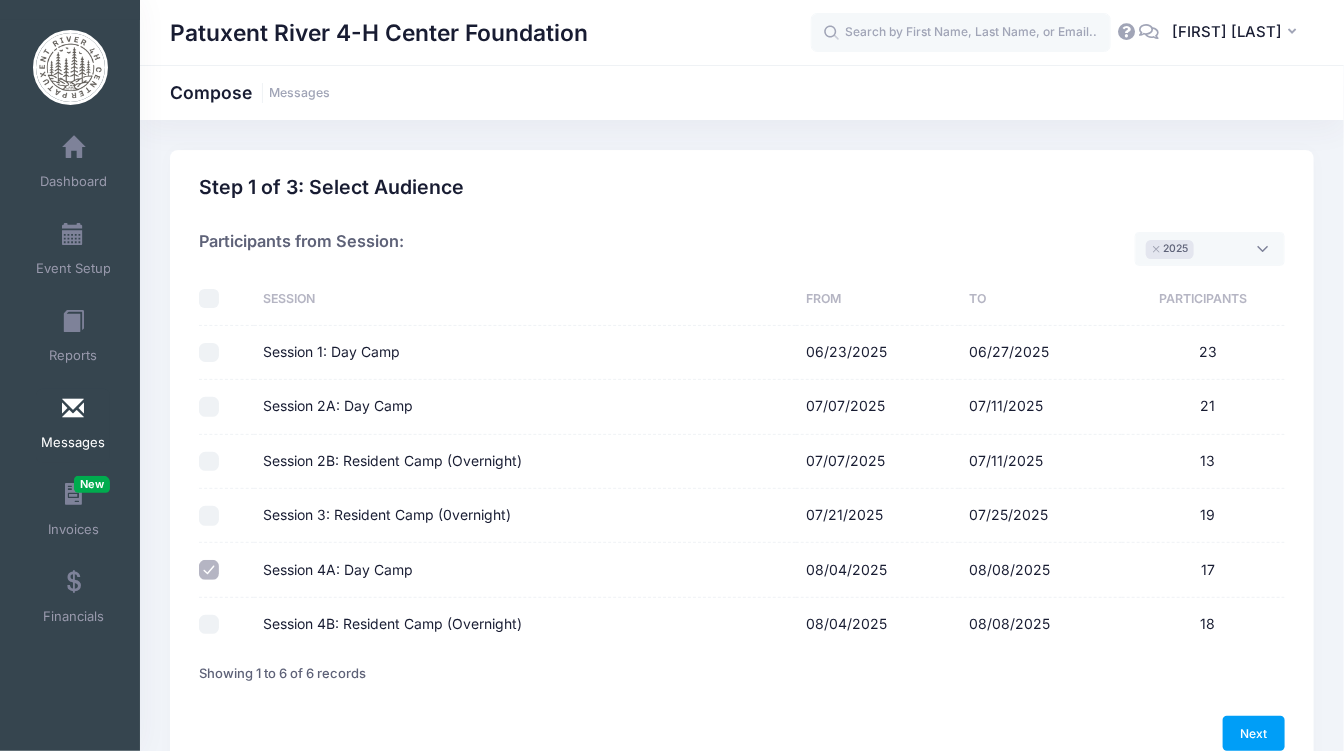 click on "Session 4B: Resident Camp (Overnight)" at bounding box center (209, 625) 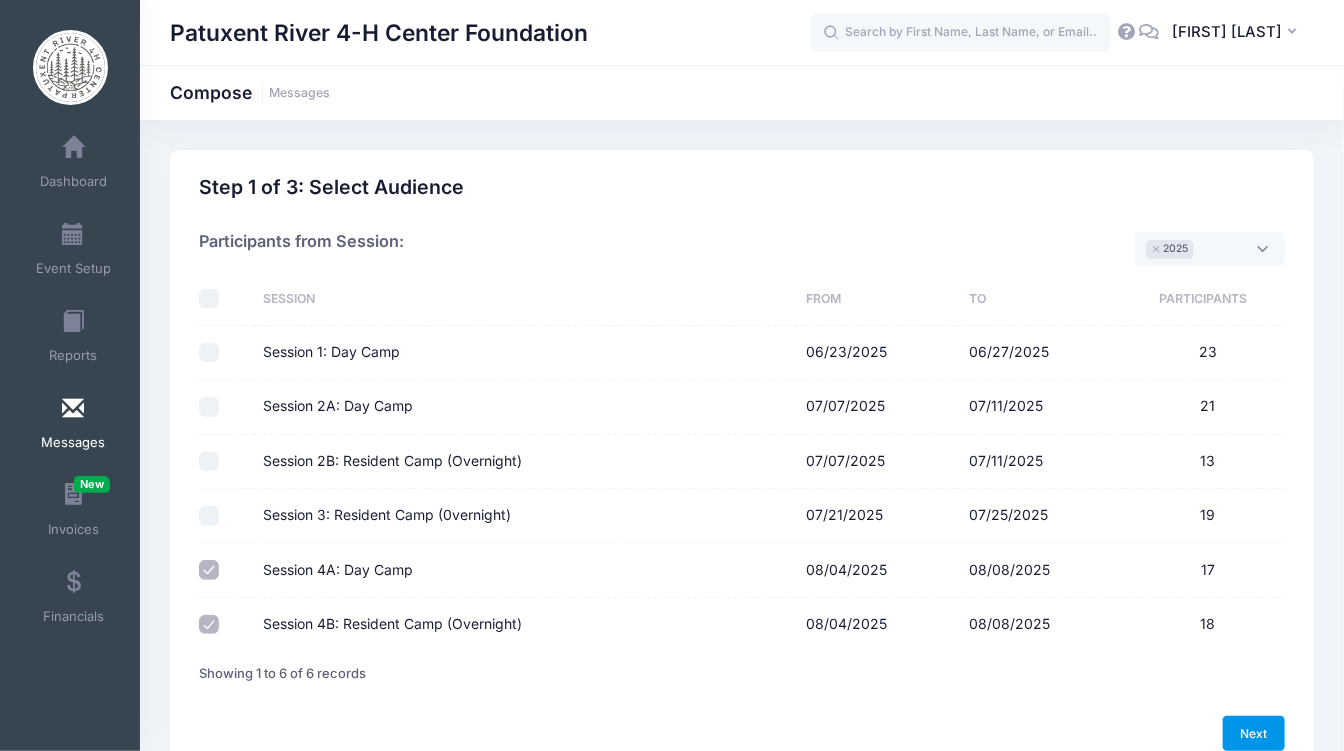 click on "Next" at bounding box center (1254, 733) 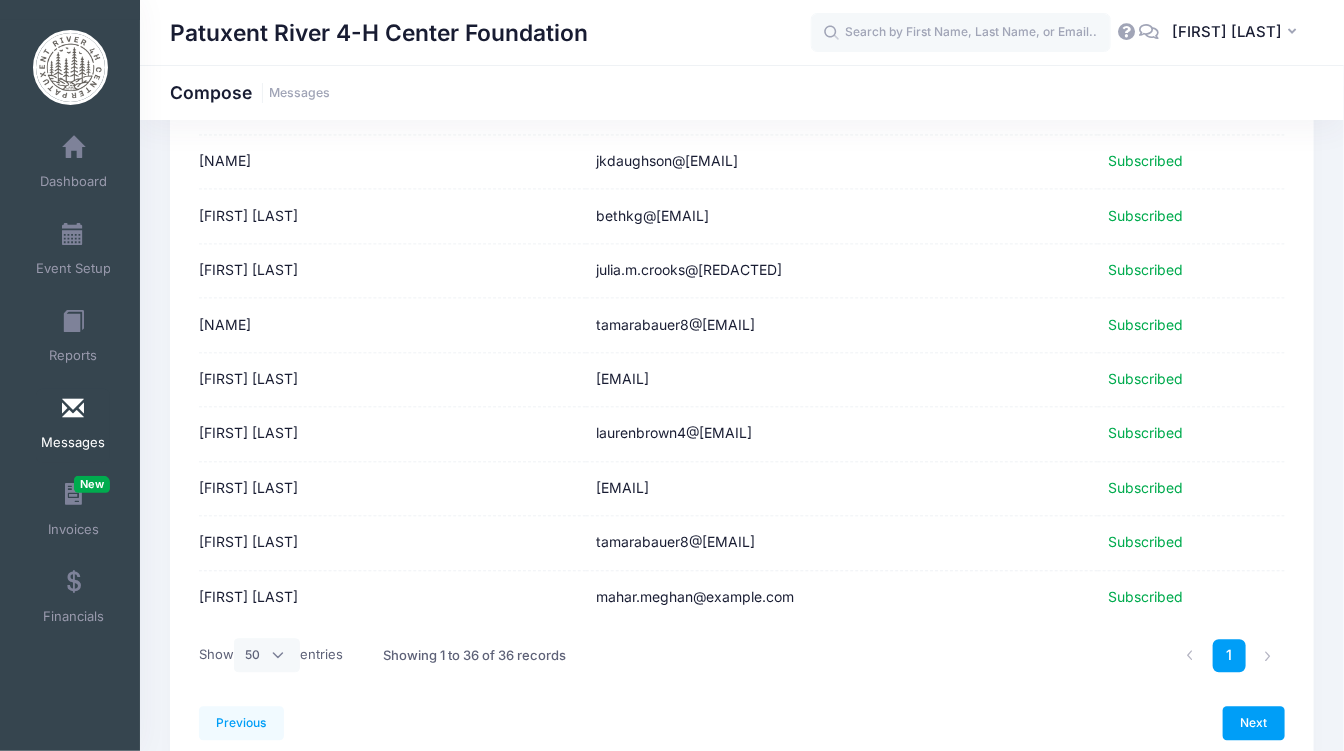 scroll, scrollTop: 1715, scrollLeft: 0, axis: vertical 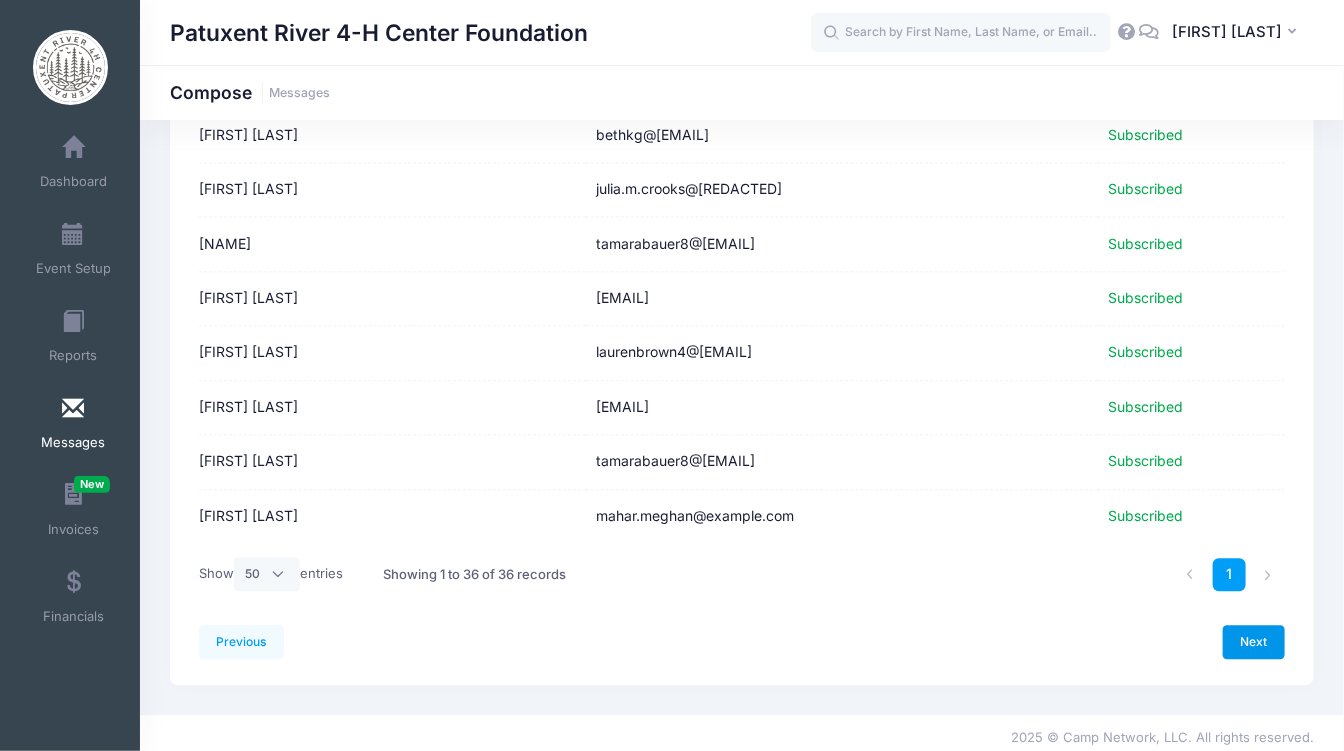 click on "Next" at bounding box center (1254, 642) 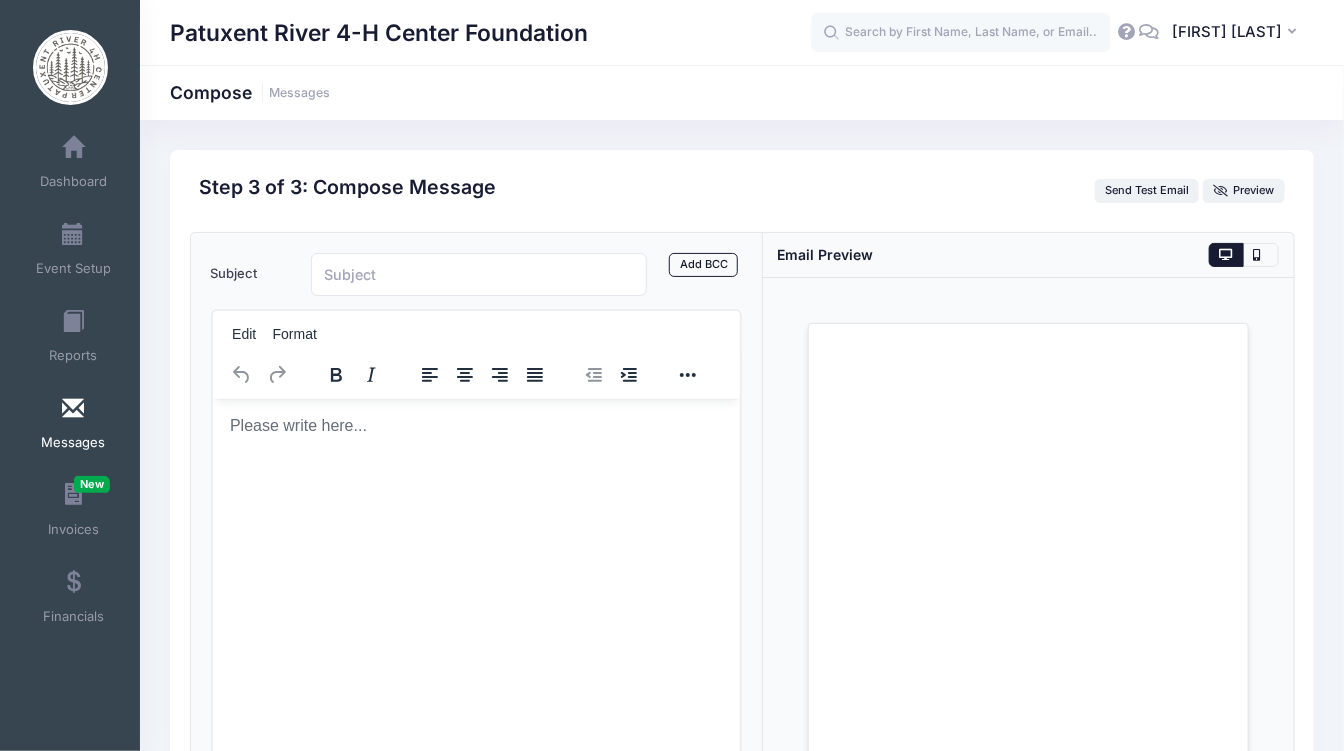 scroll, scrollTop: 0, scrollLeft: 0, axis: both 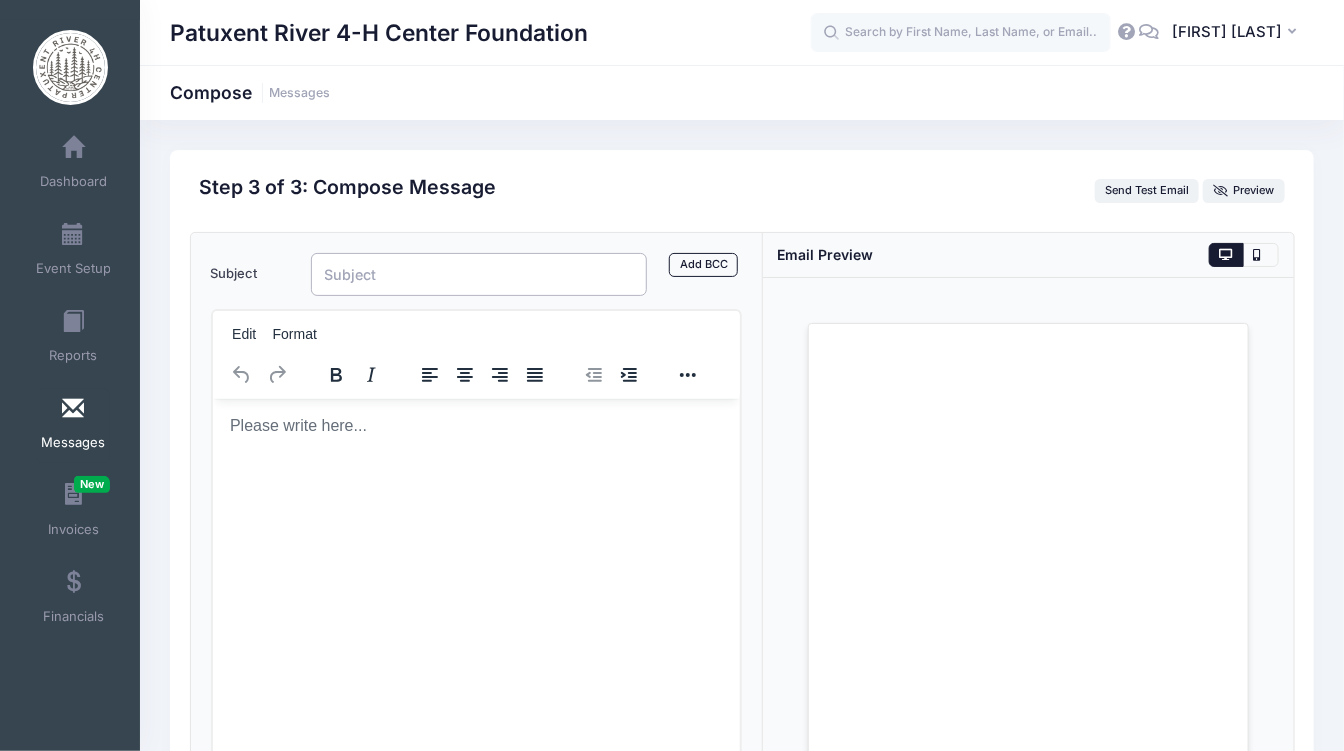 click on "Subject" at bounding box center (479, 274) 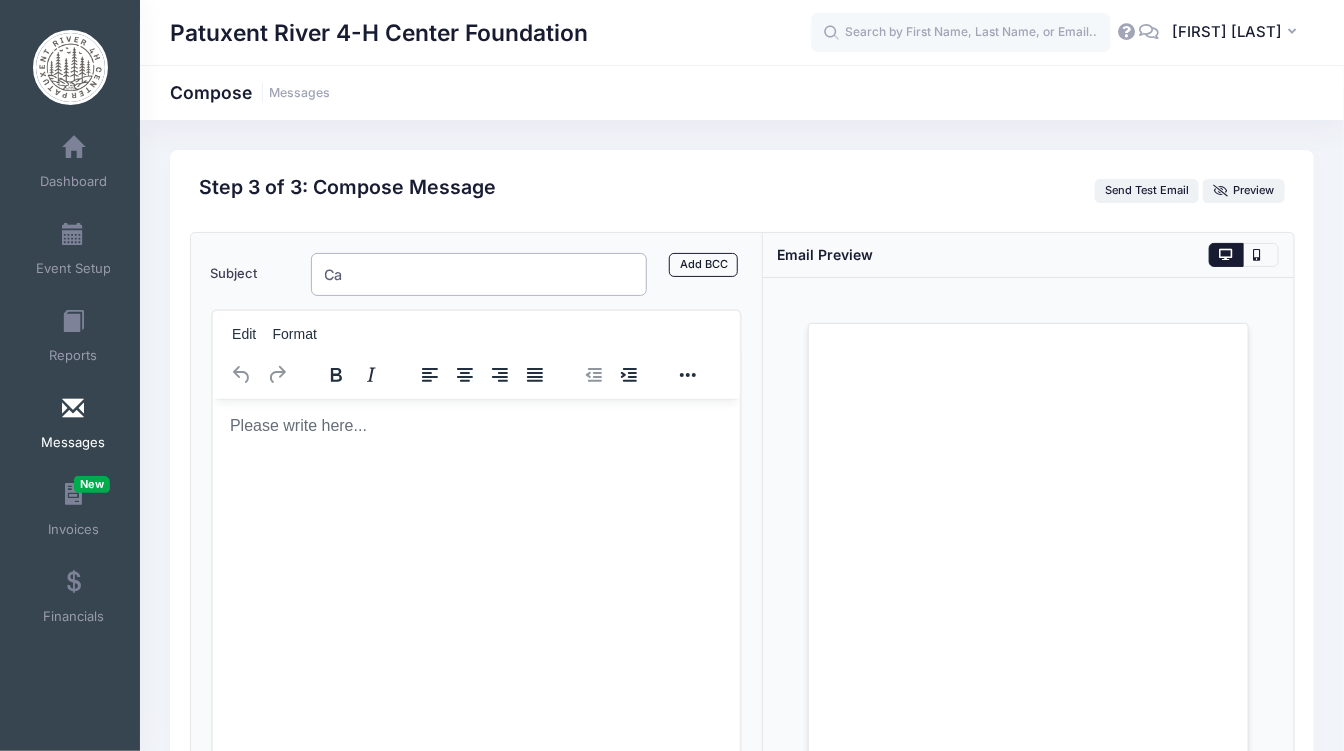 type on "C" 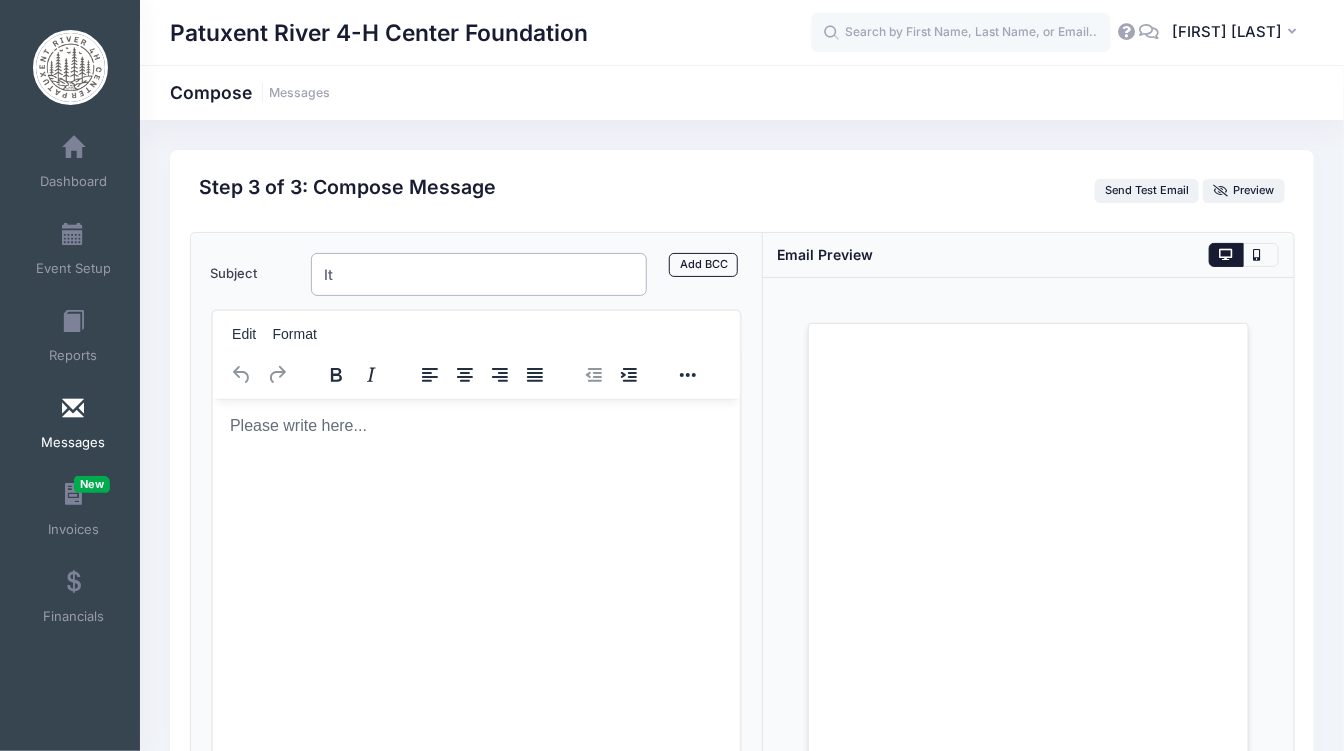 type on "I" 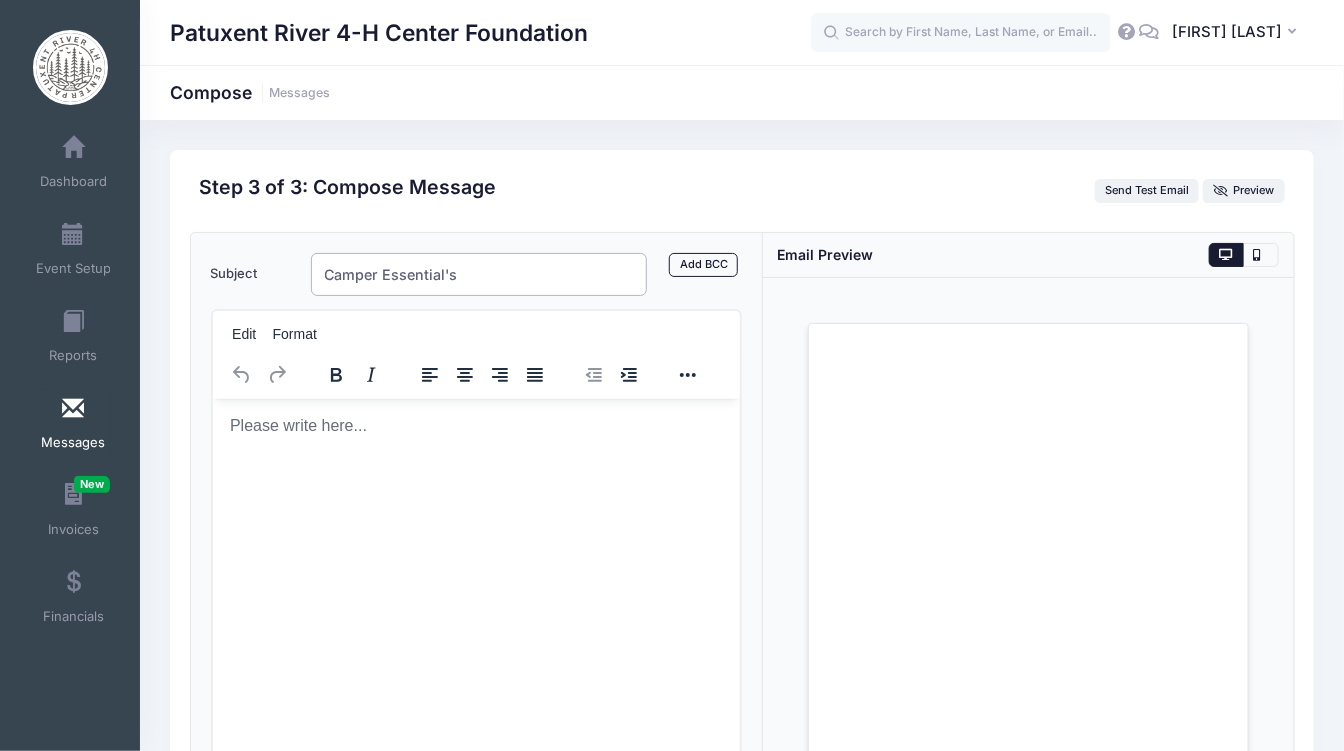 click on "Camper Essential's" at bounding box center [479, 274] 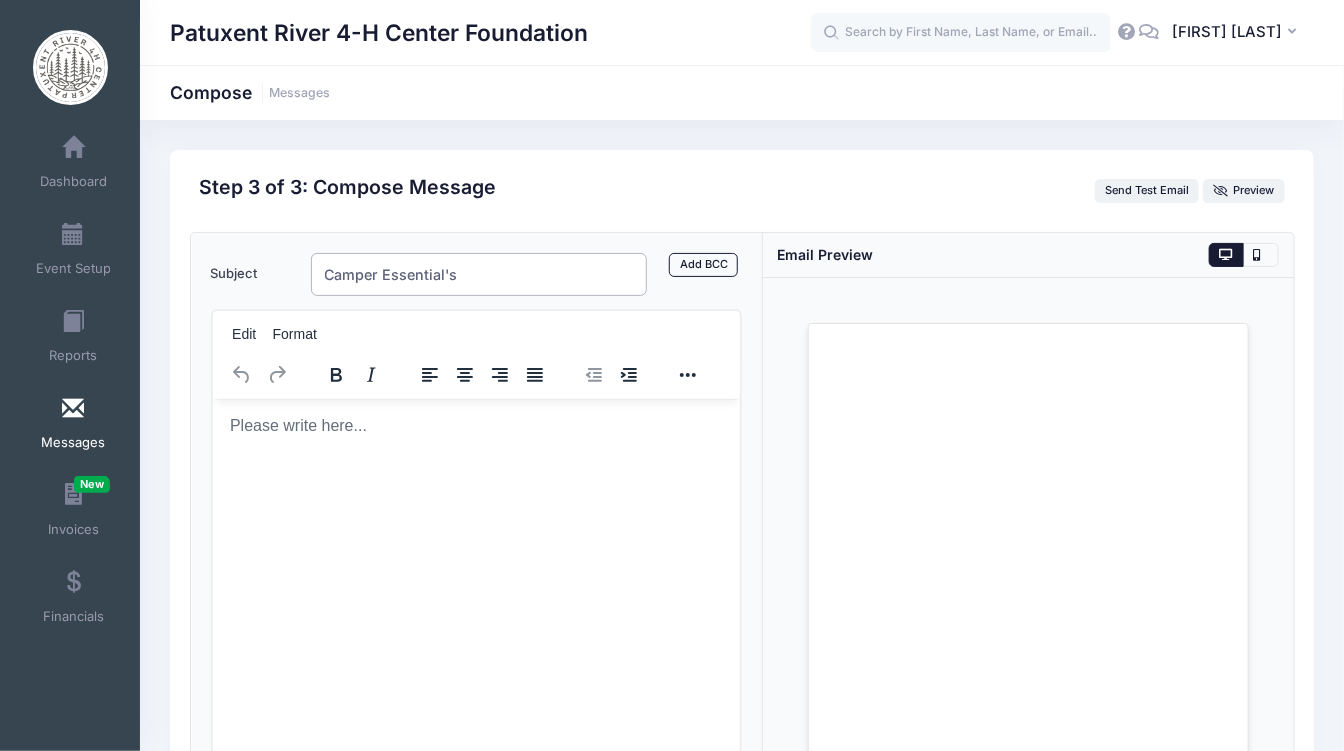 type on "Camper Essential's" 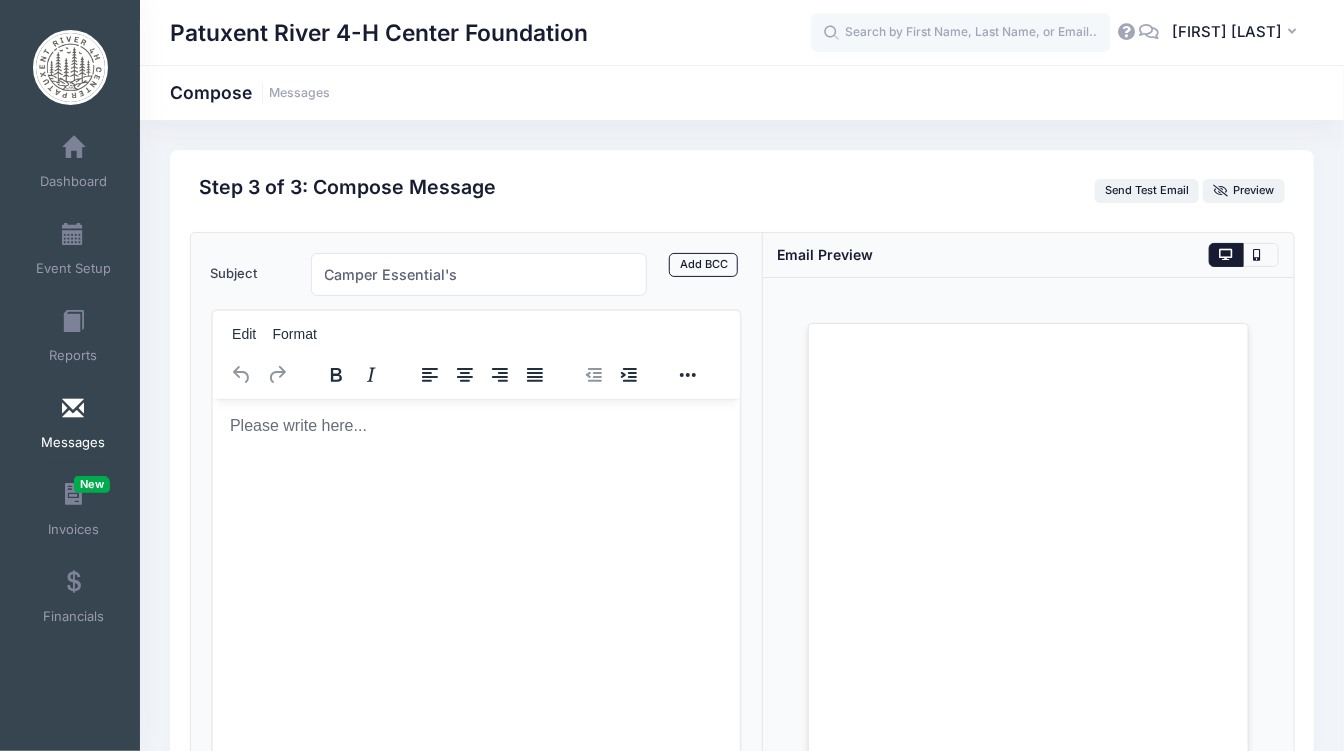 click at bounding box center [475, 425] 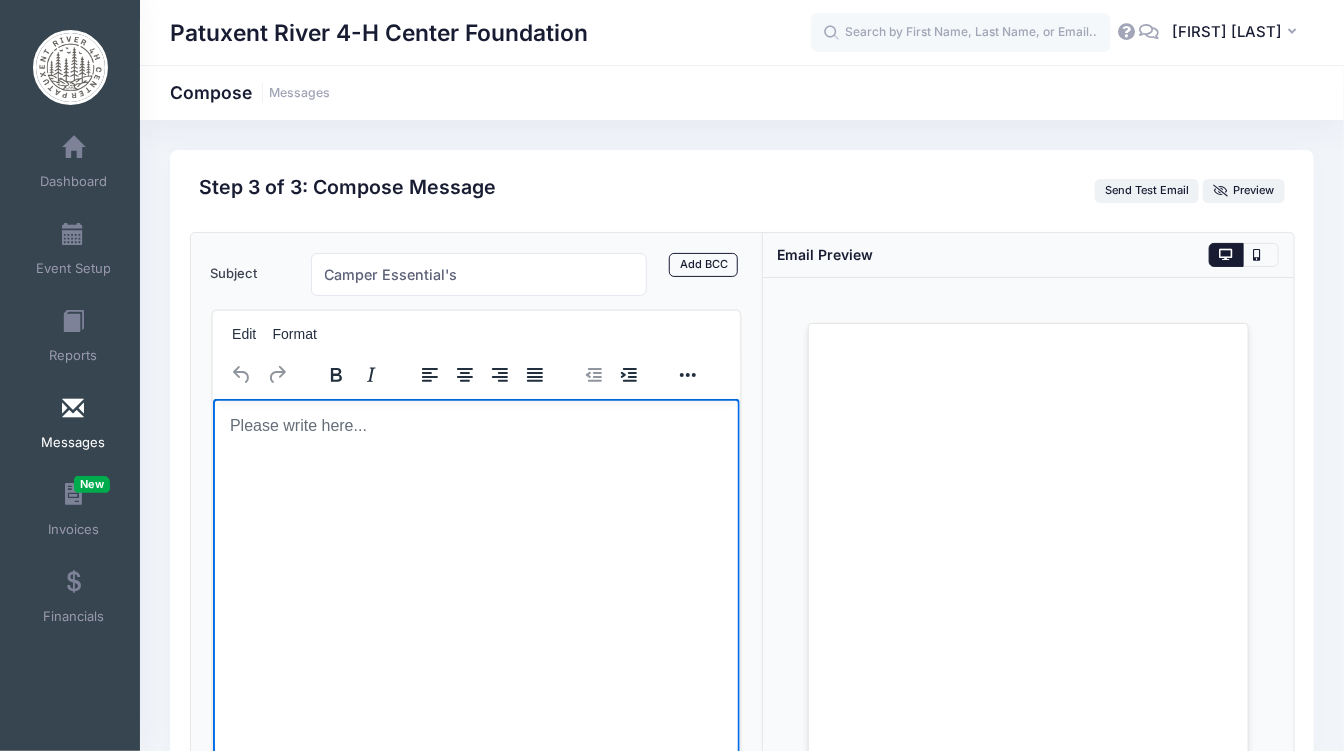 type 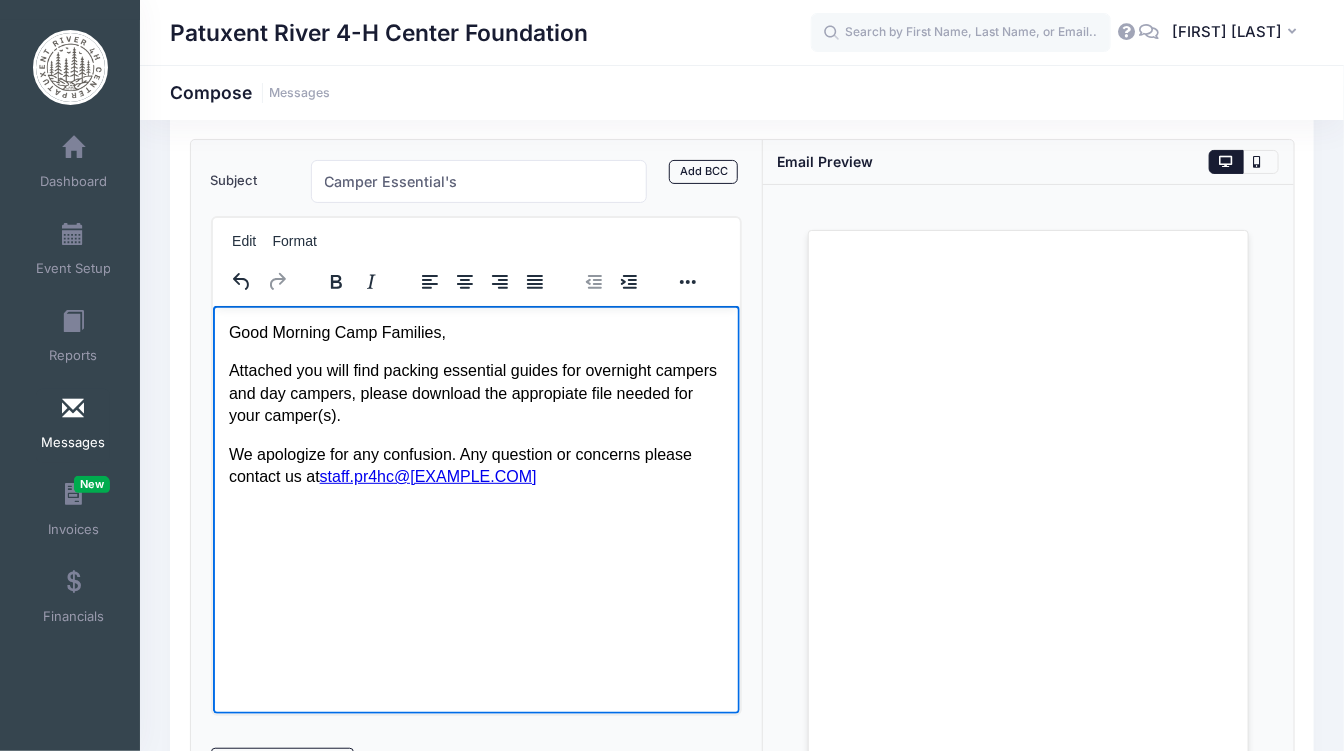 scroll, scrollTop: 94, scrollLeft: 0, axis: vertical 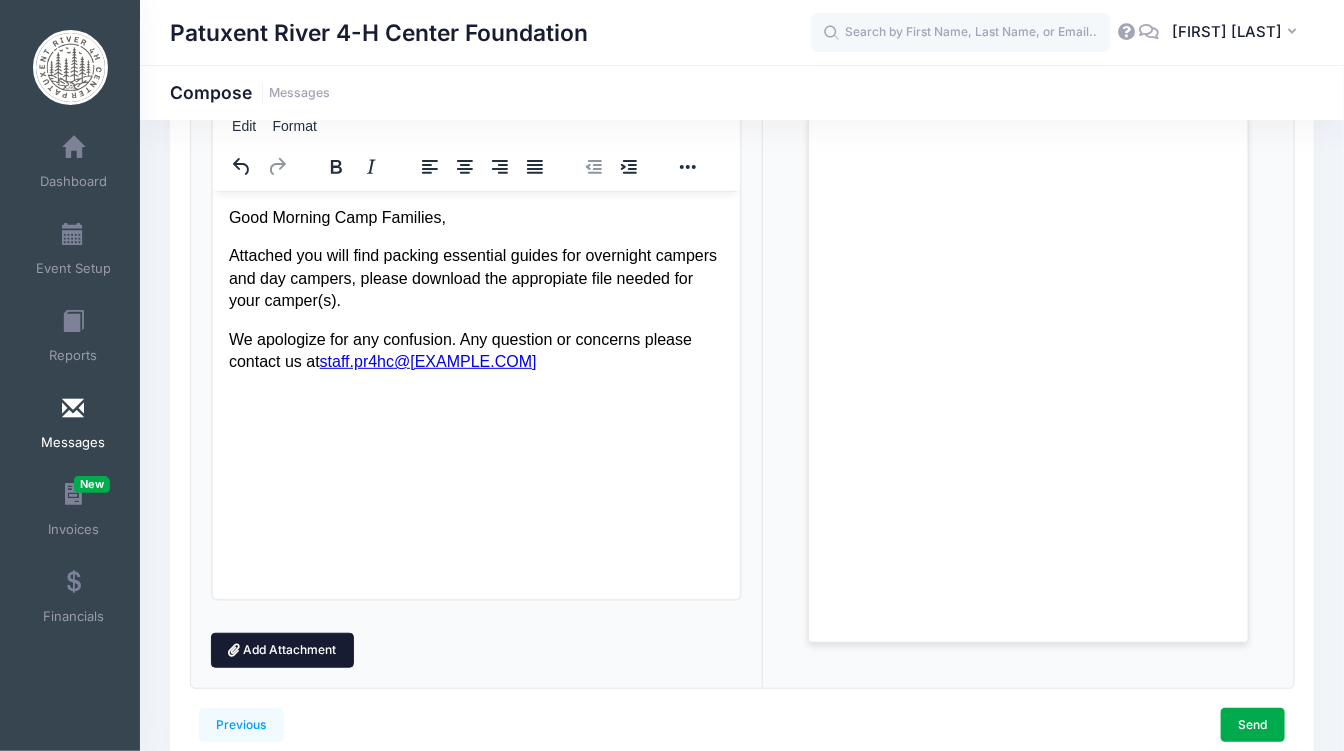 click on "Add Attachment" at bounding box center (282, 650) 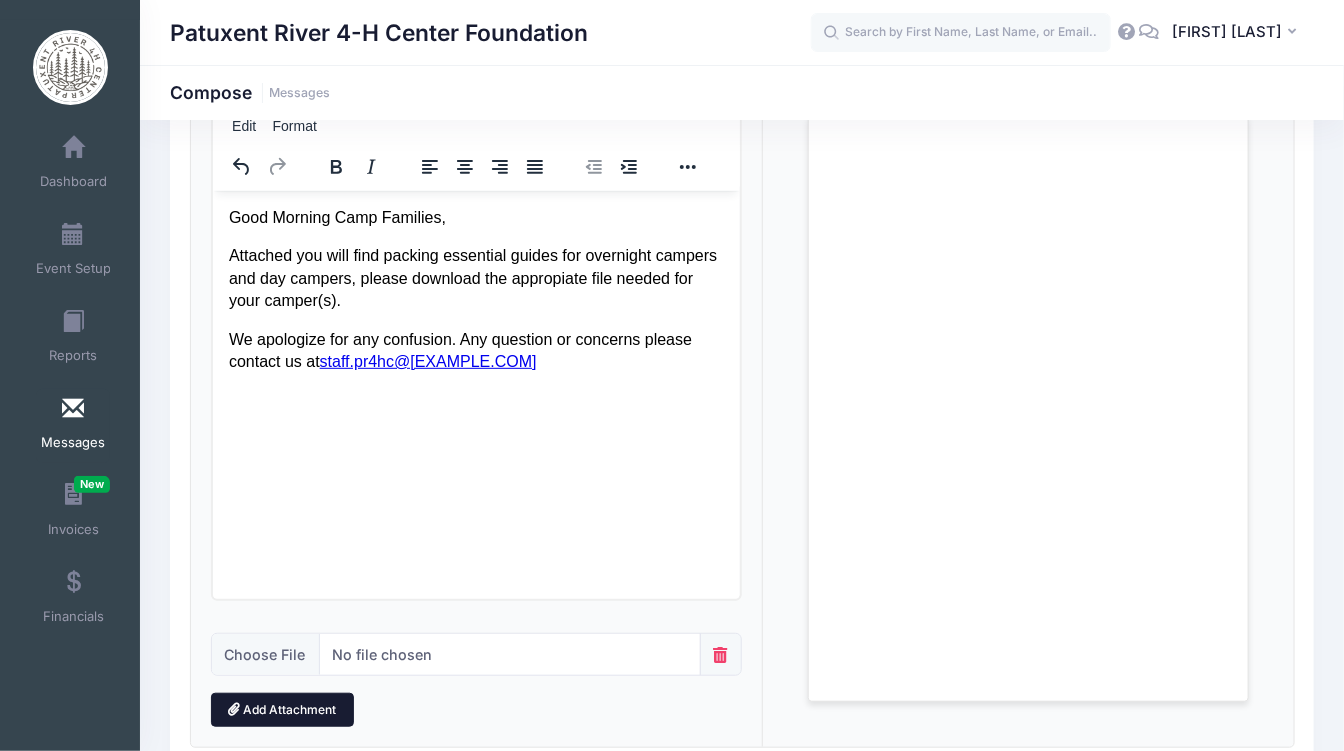 click on "Add Attachment" at bounding box center (282, 710) 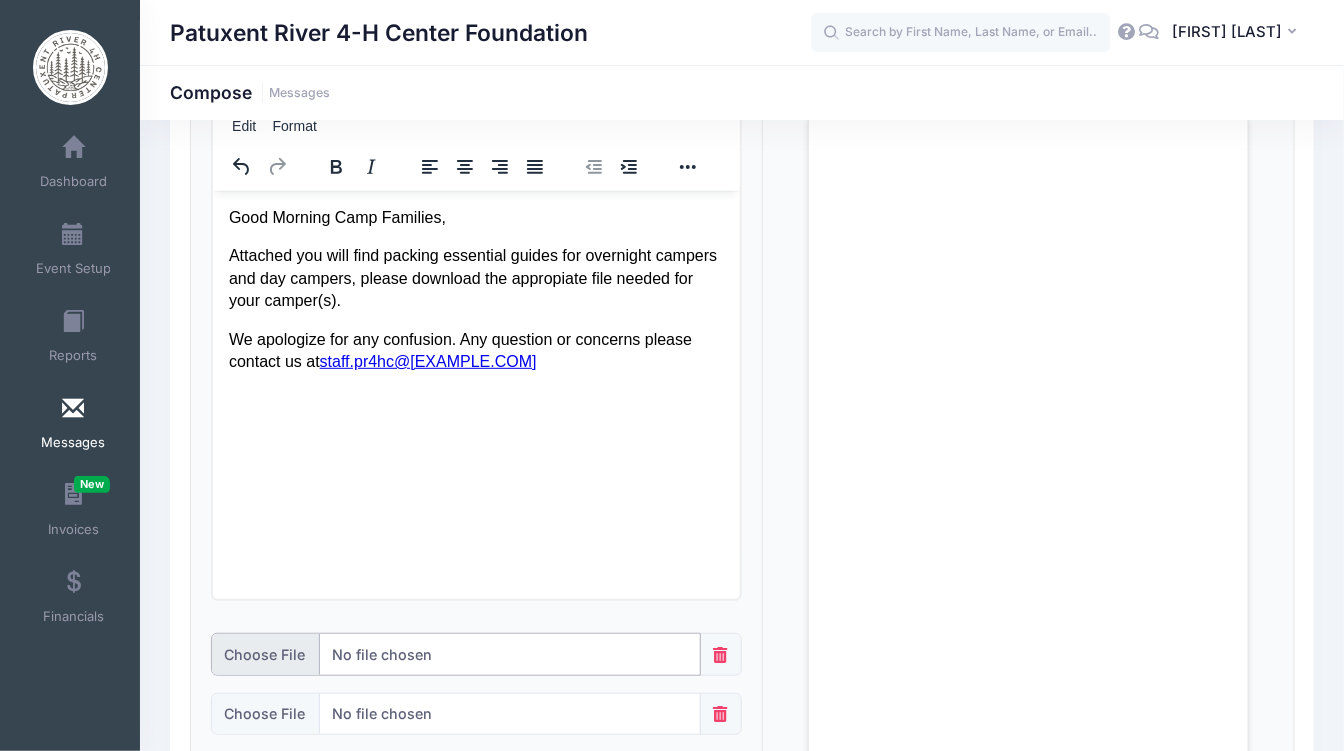 click at bounding box center (456, 654) 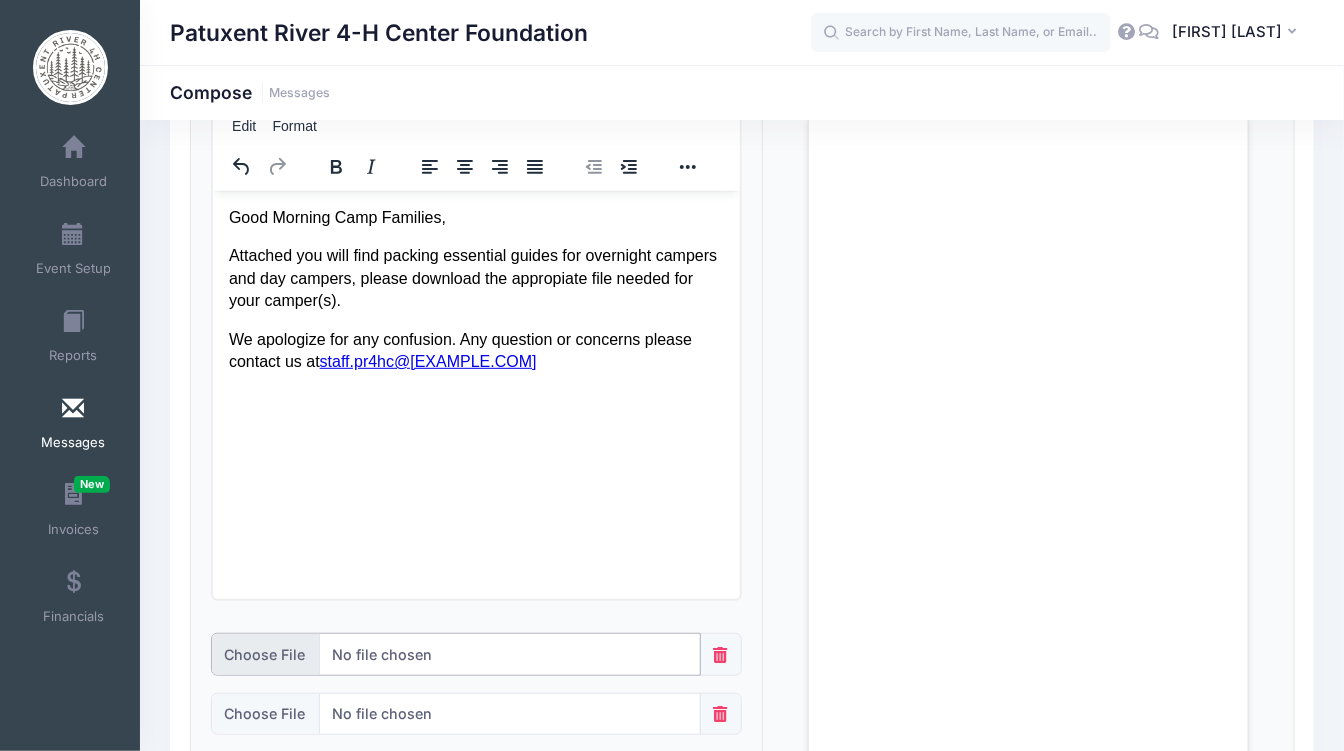 type on "C:\fakepath\Overnight Essentials List .pdf" 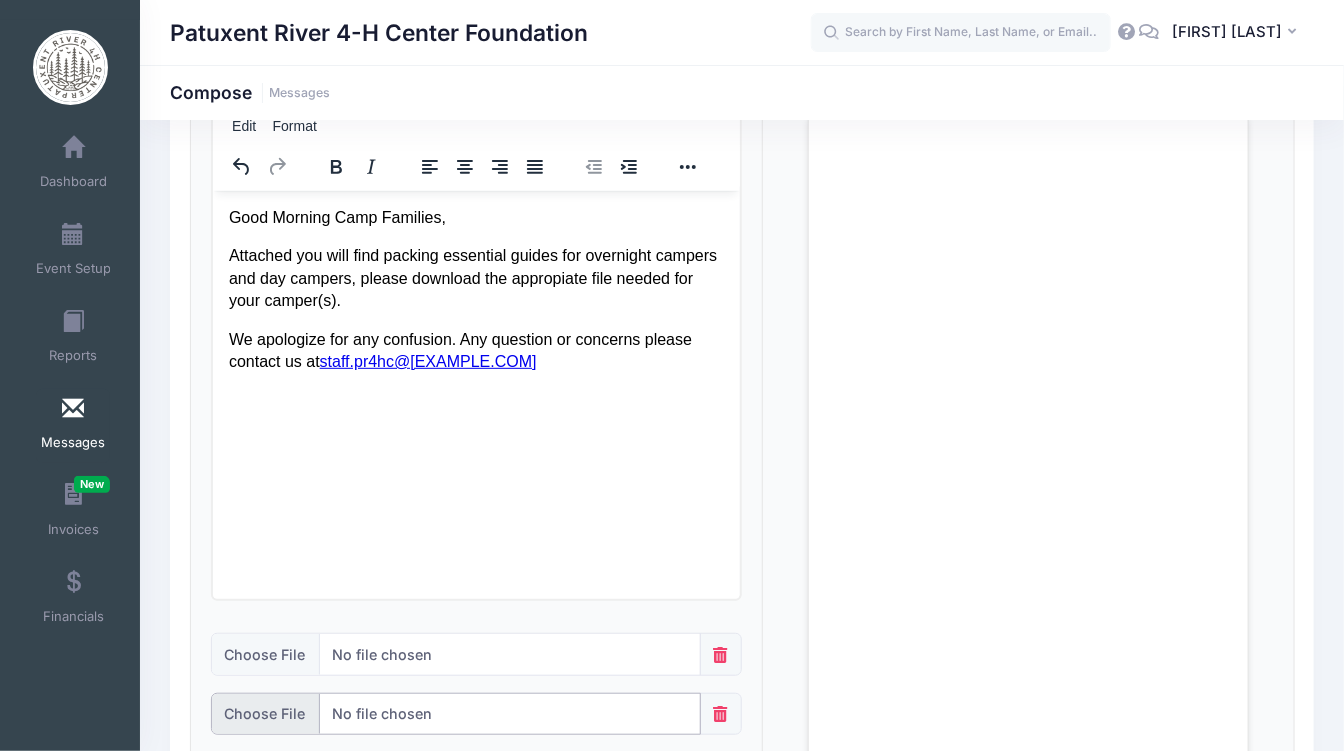 click at bounding box center (456, 714) 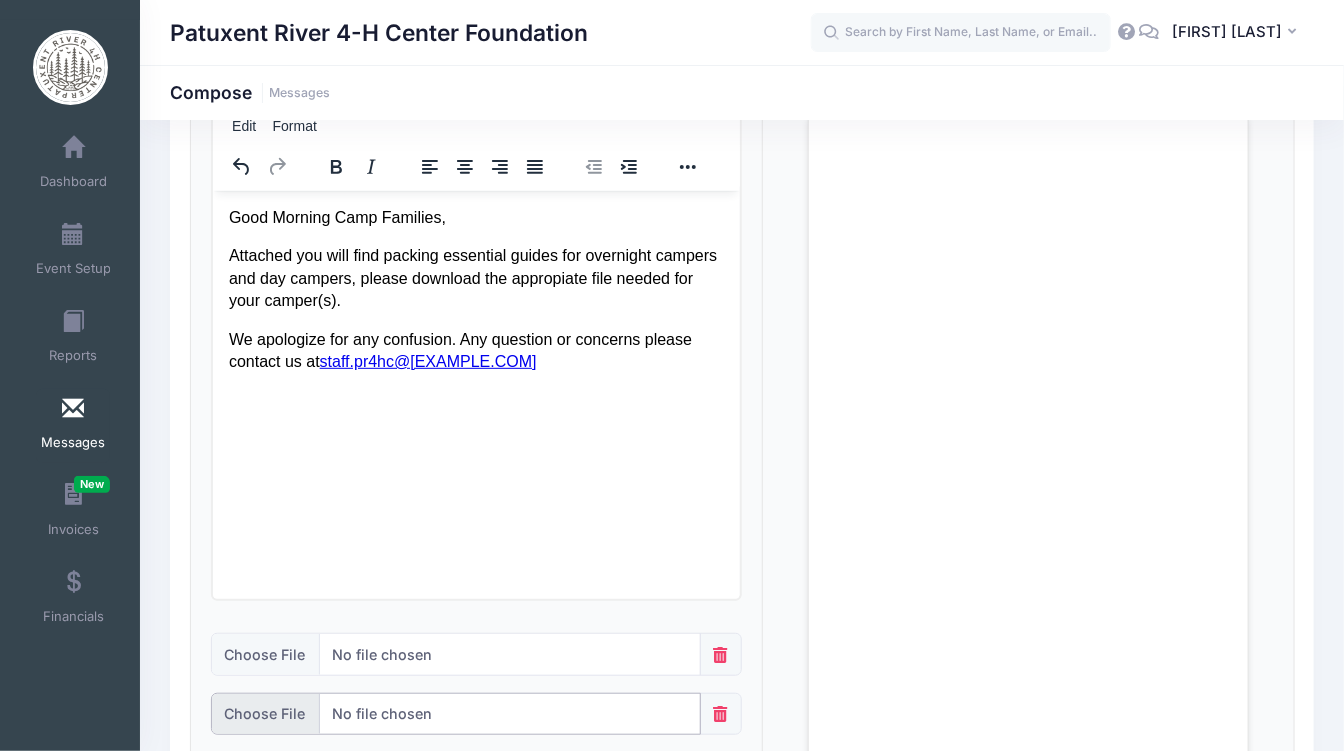 type on "C:\fakepath\Day Camper Essentials .pdf" 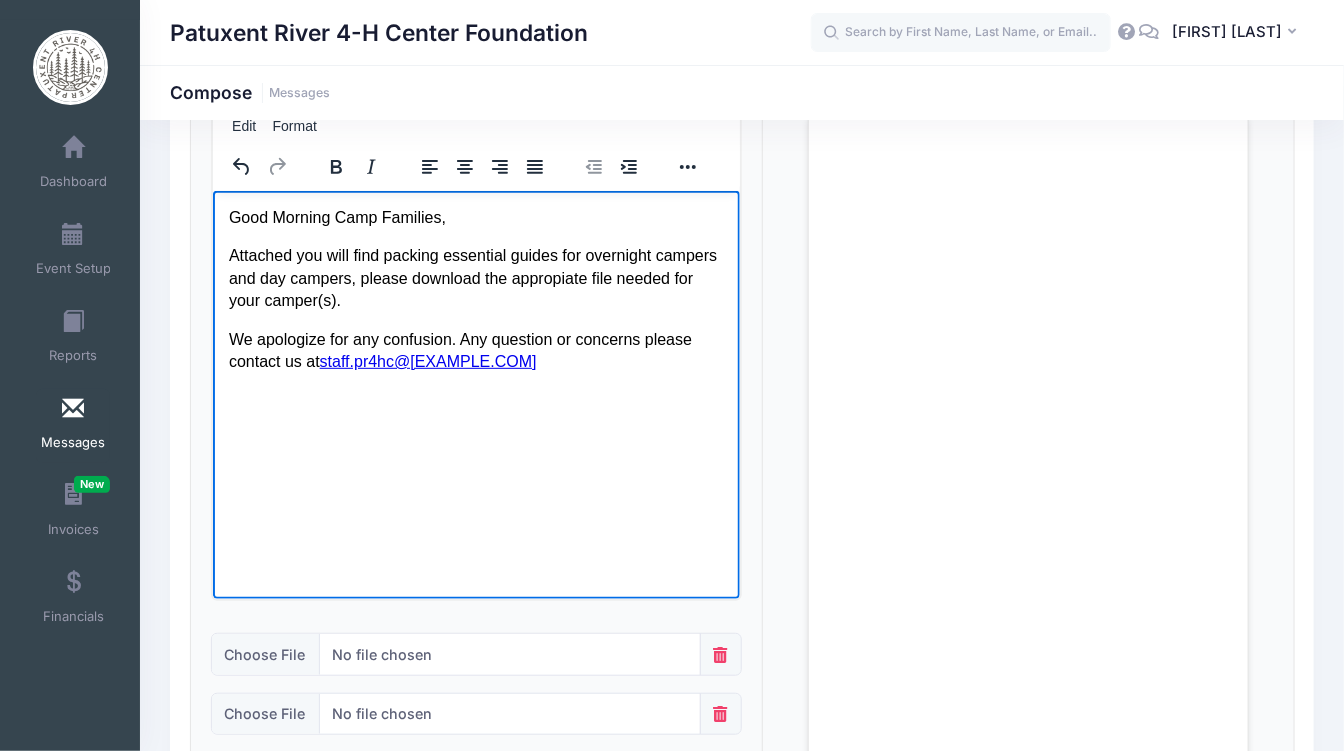 click on "We apologize for any confusion. Any question or concerns please contact us at  staff.pr4hc@[EXAMPLE].com" at bounding box center [475, 350] 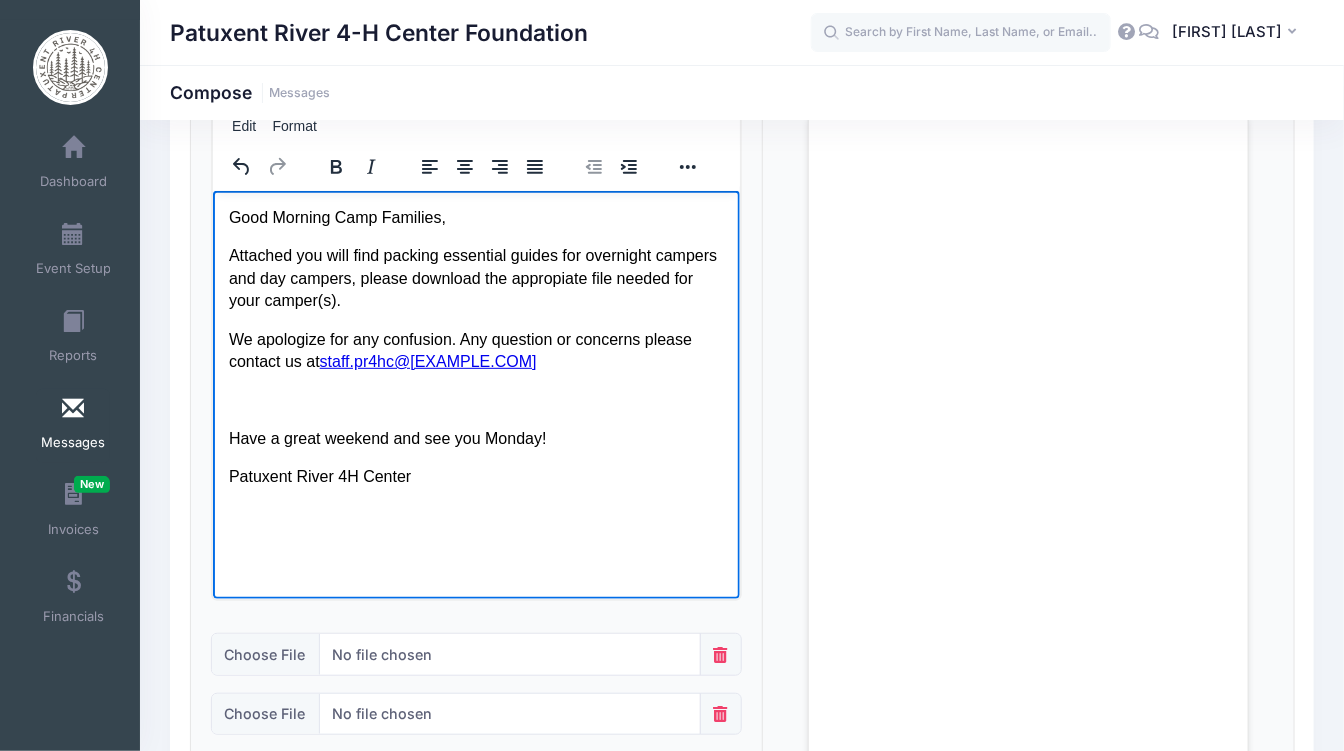 click on "We apologize for any confusion. Any question or concerns please contact us at  staff.pr4hc@[EXAMPLE].com" at bounding box center (475, 350) 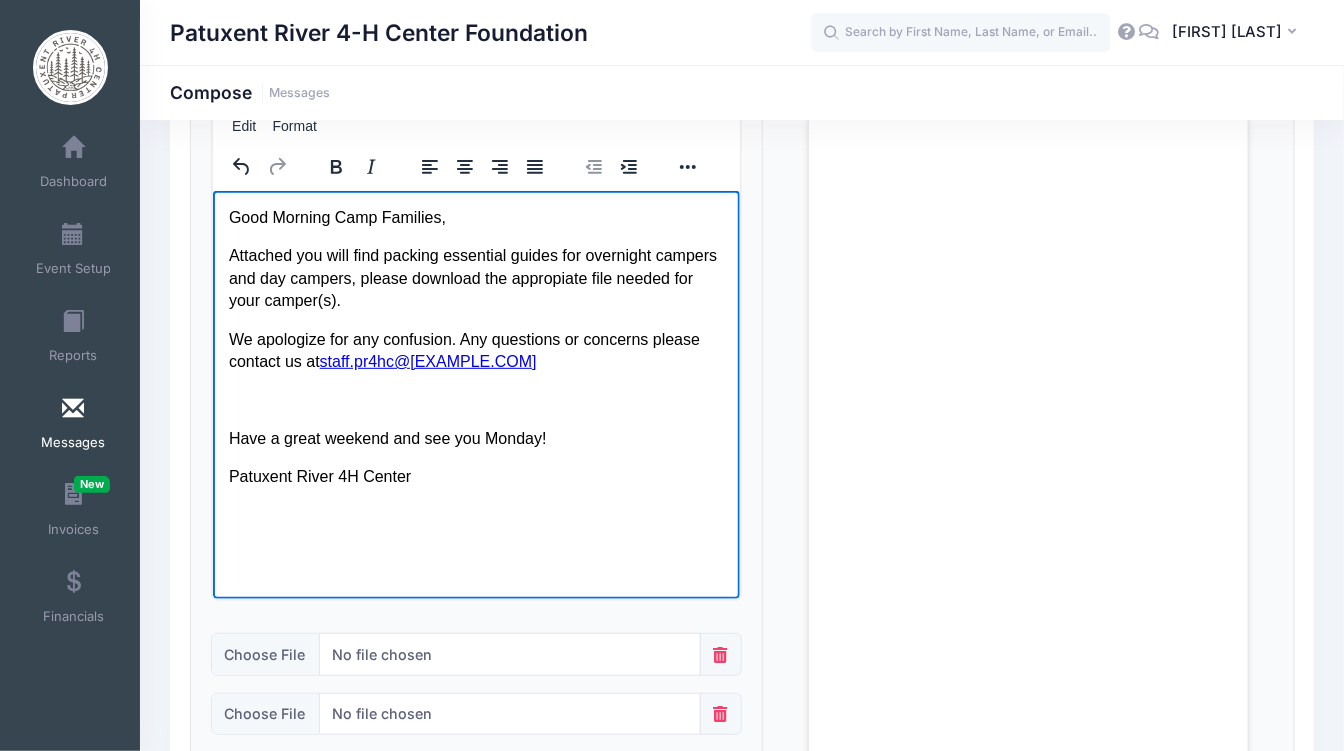 click on "Attached you will find packing essential guides for overnight campers and day campers, please download the appropiate file needed for your camper(s)." at bounding box center [475, 277] 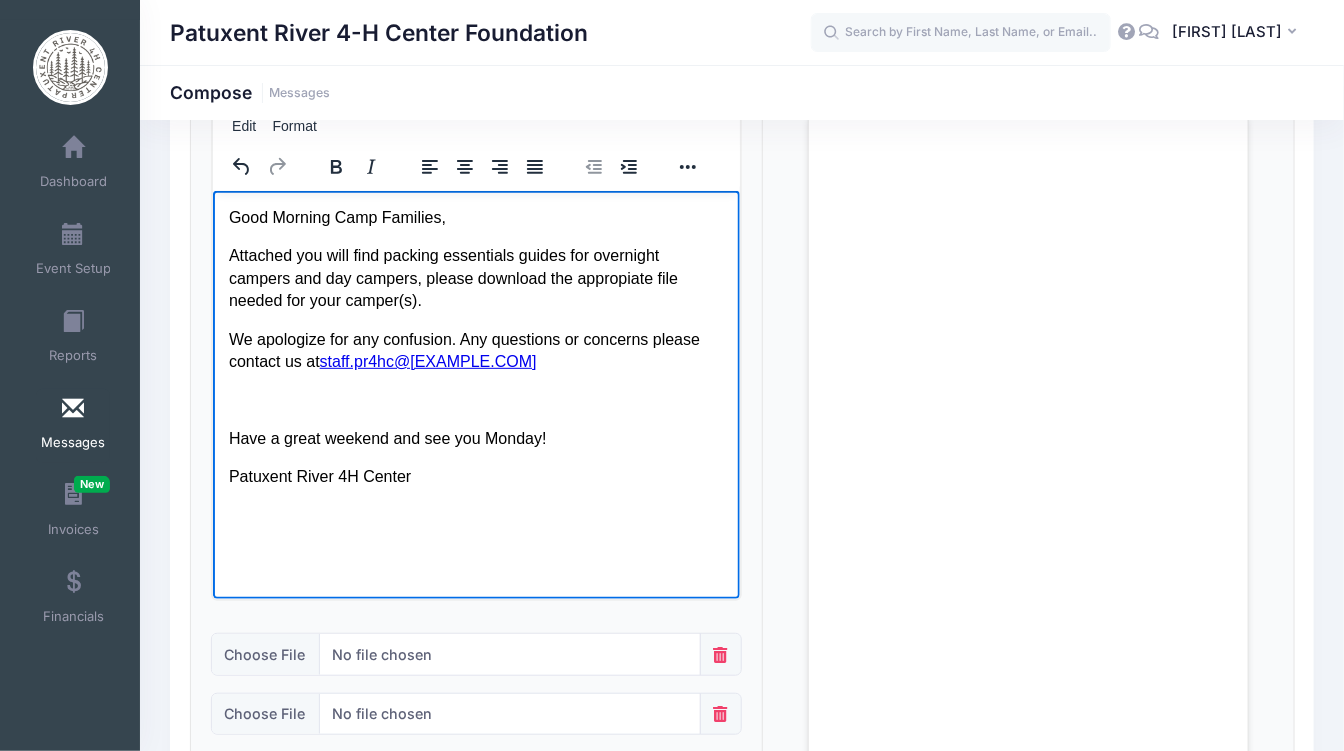 click at bounding box center (475, 399) 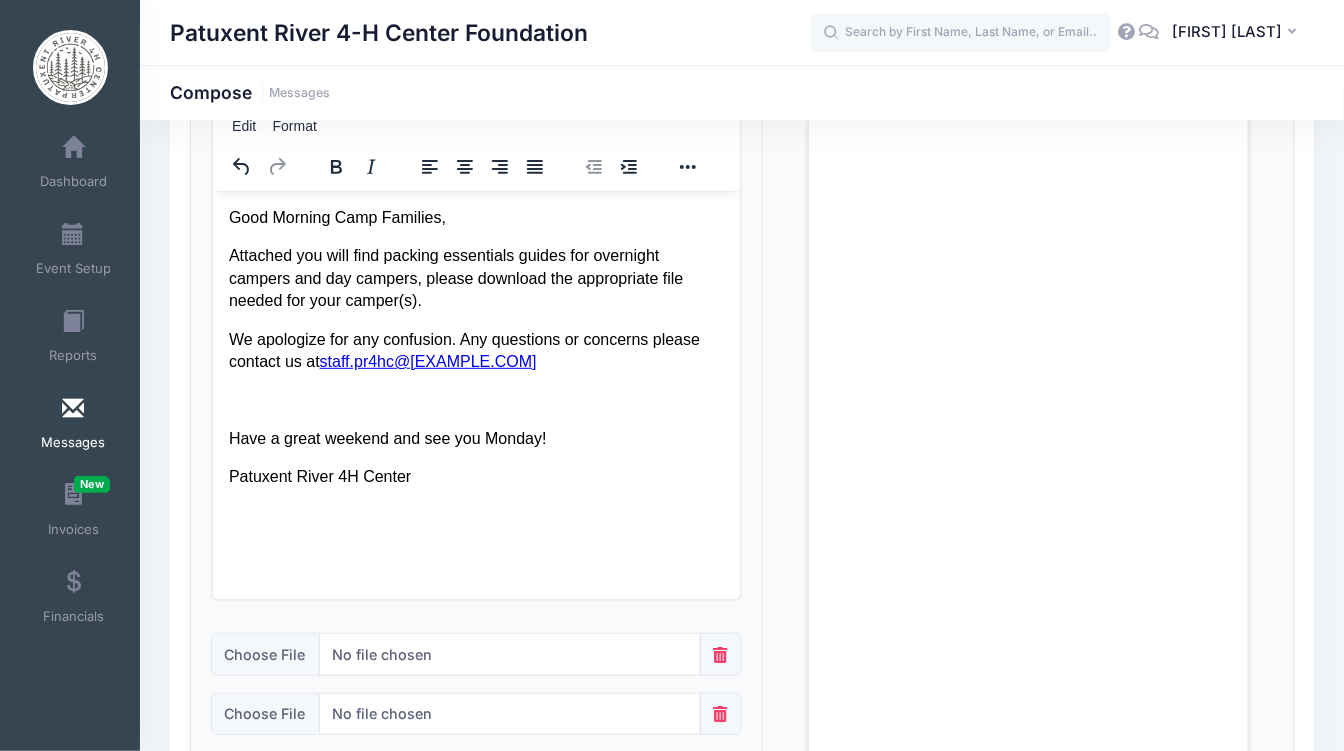 click on "Loading..." at bounding box center [1028, 438] 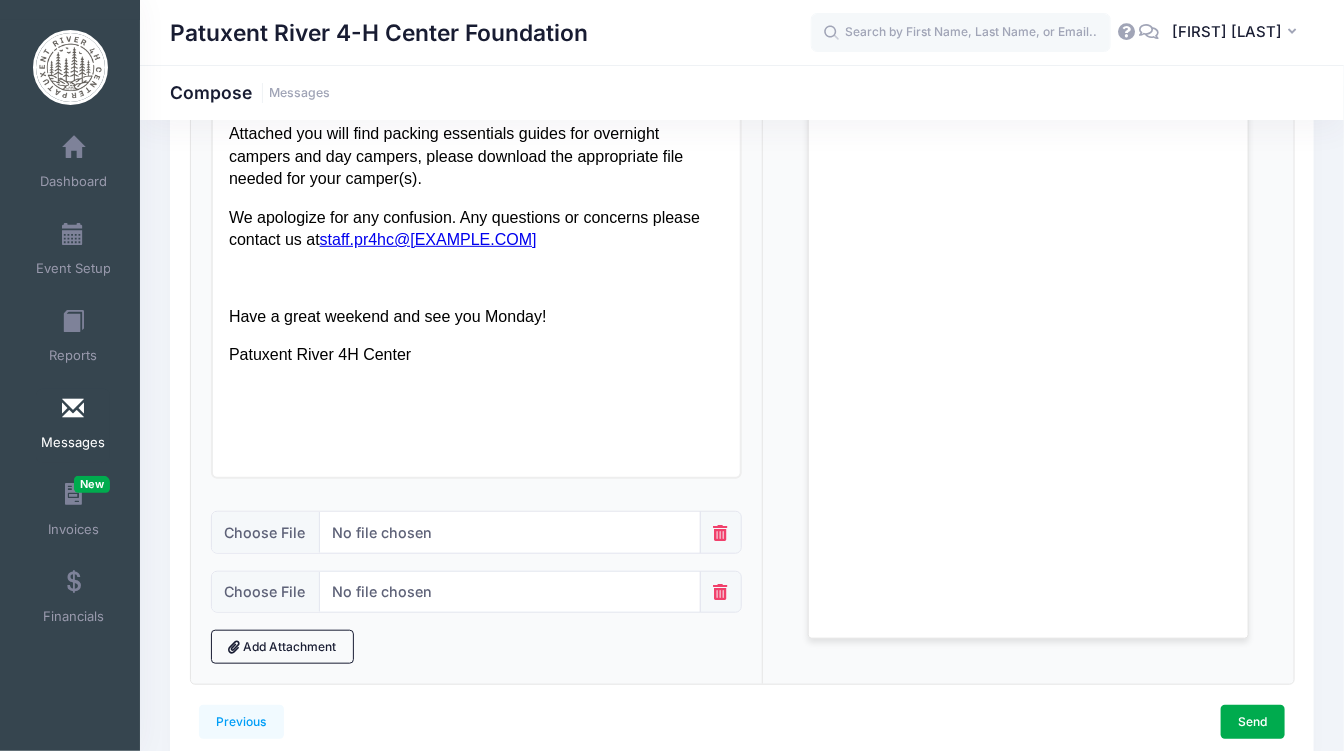 scroll, scrollTop: 416, scrollLeft: 0, axis: vertical 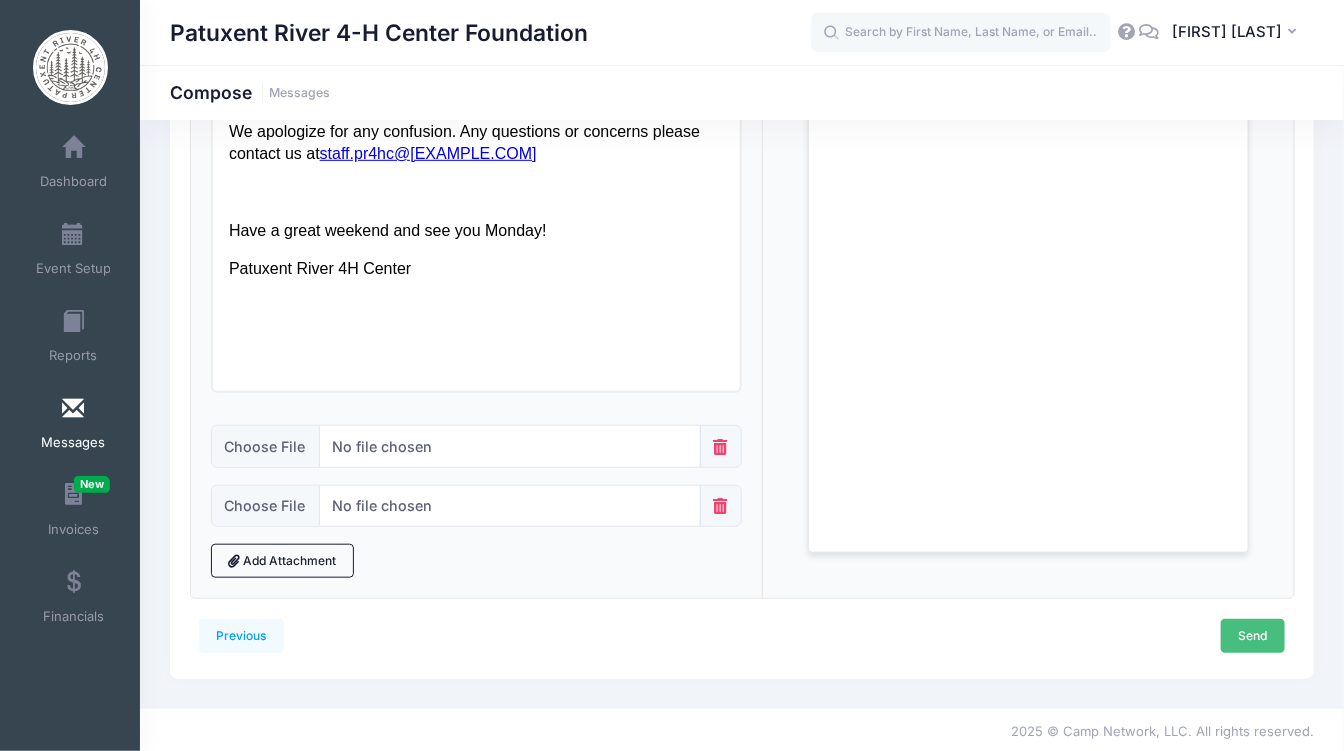 click on "Send" at bounding box center (1253, 636) 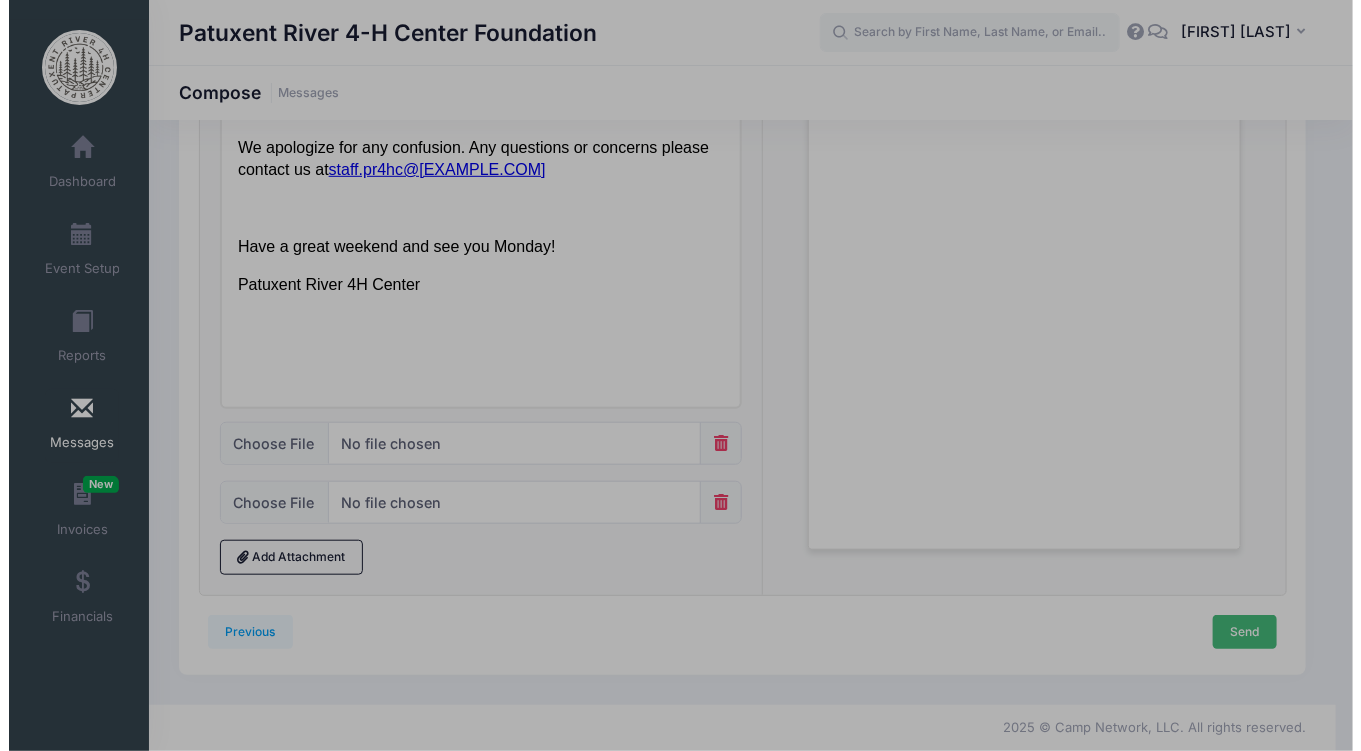 scroll, scrollTop: 0, scrollLeft: 0, axis: both 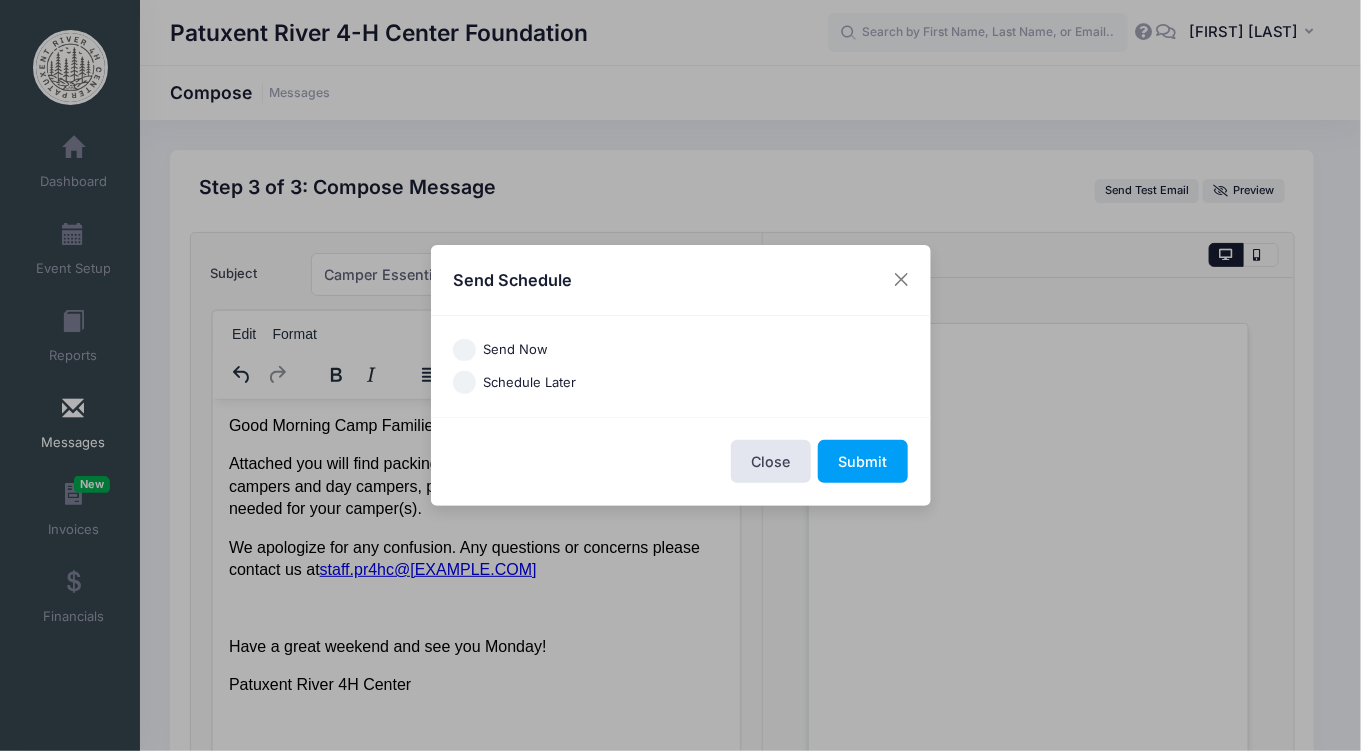 click on "Send Now" at bounding box center [464, 350] 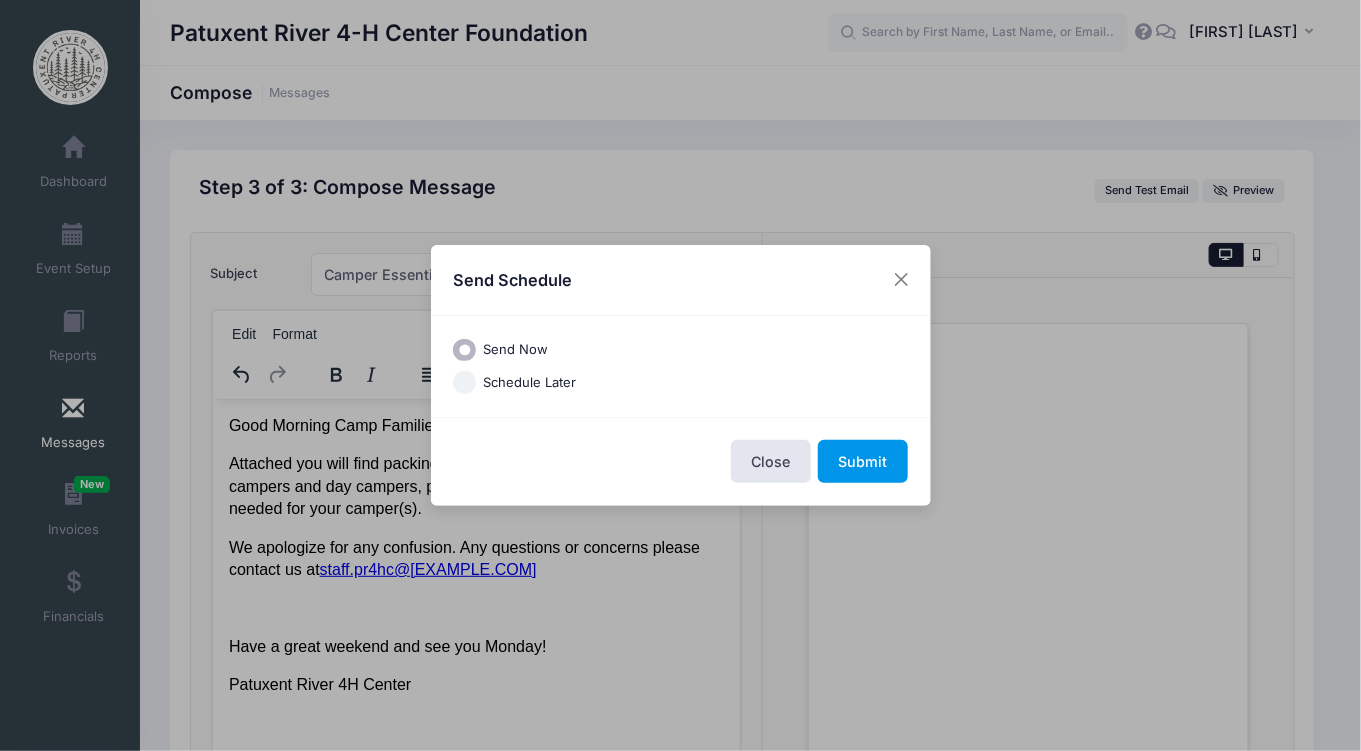 click on "Submit" at bounding box center [863, 461] 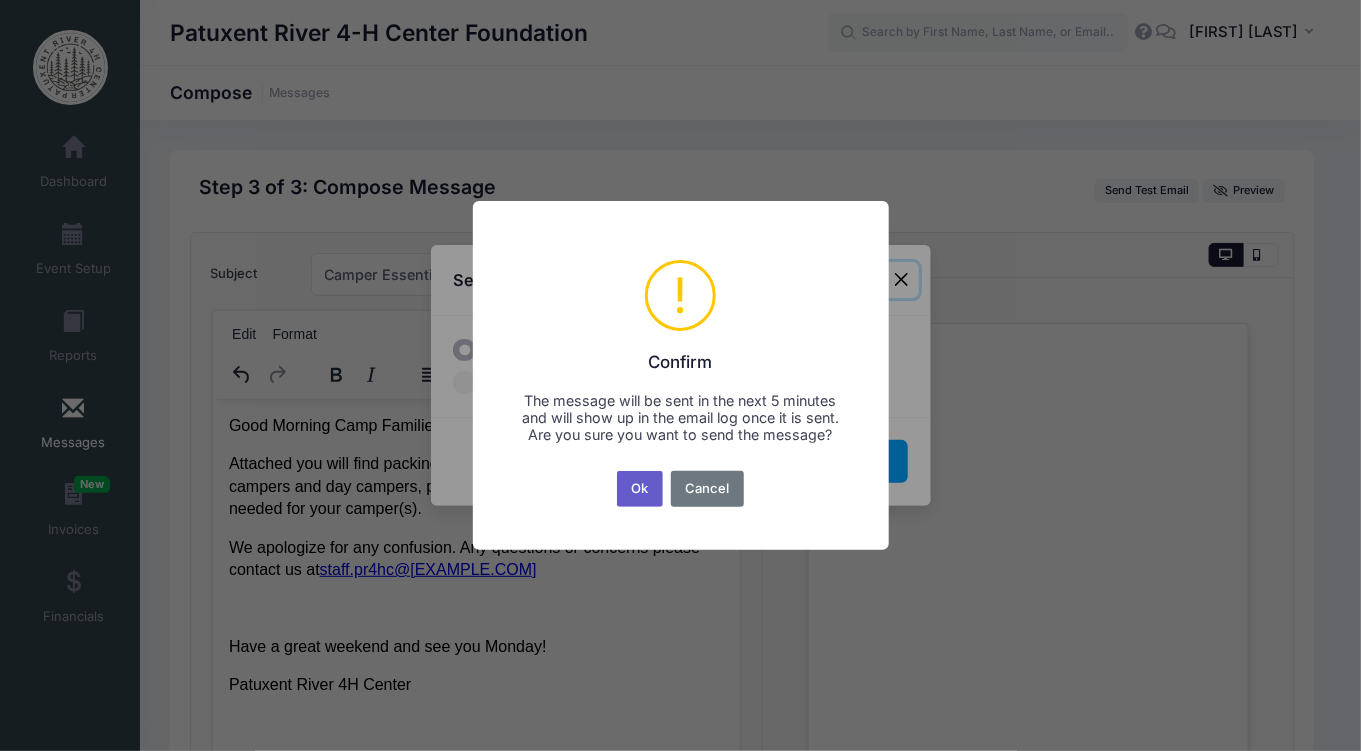 click on "Ok" at bounding box center (640, 489) 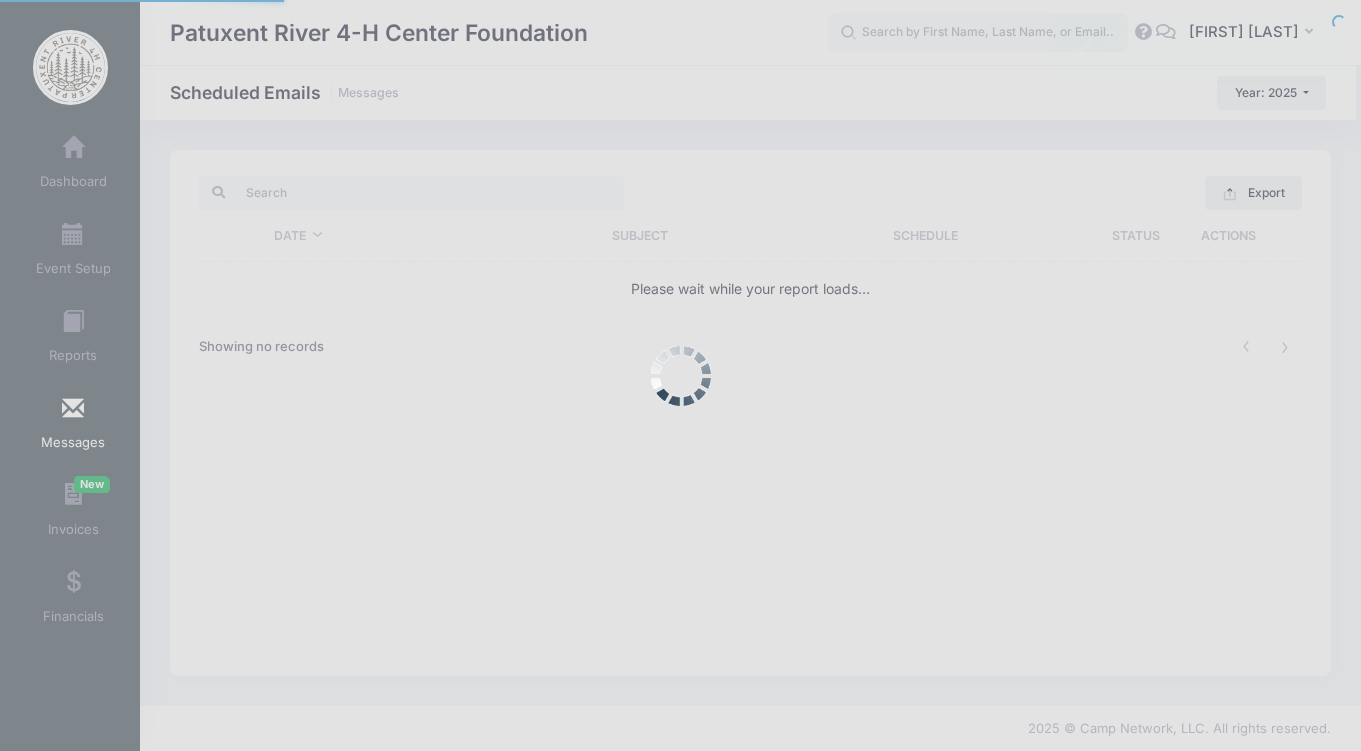 scroll, scrollTop: 0, scrollLeft: 0, axis: both 